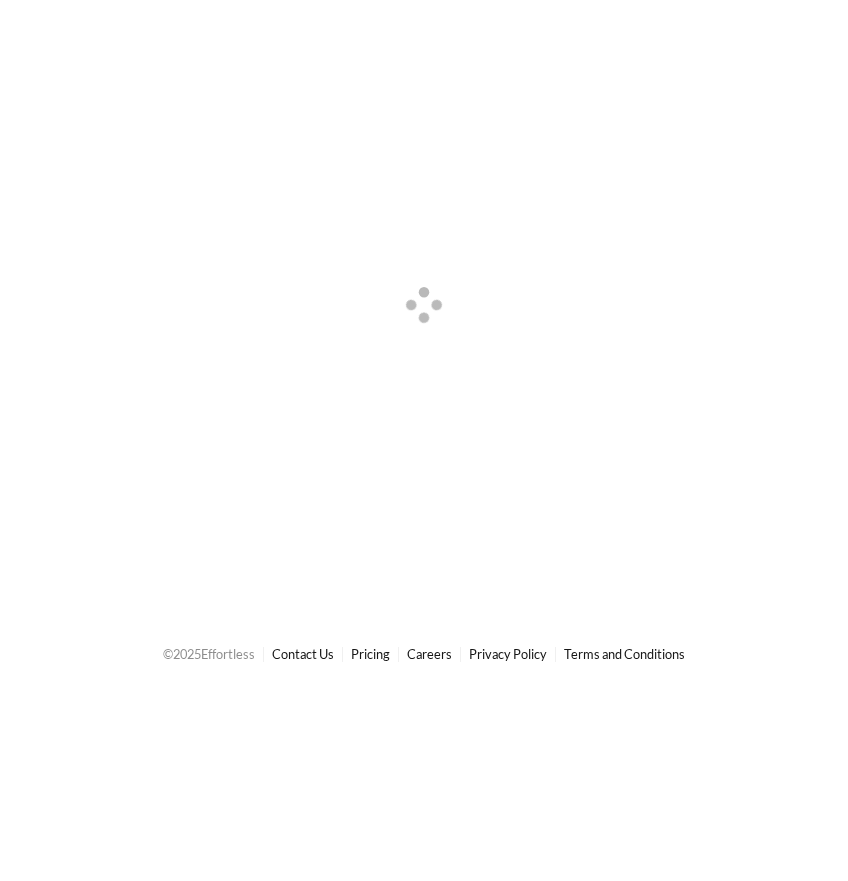 scroll, scrollTop: 0, scrollLeft: 0, axis: both 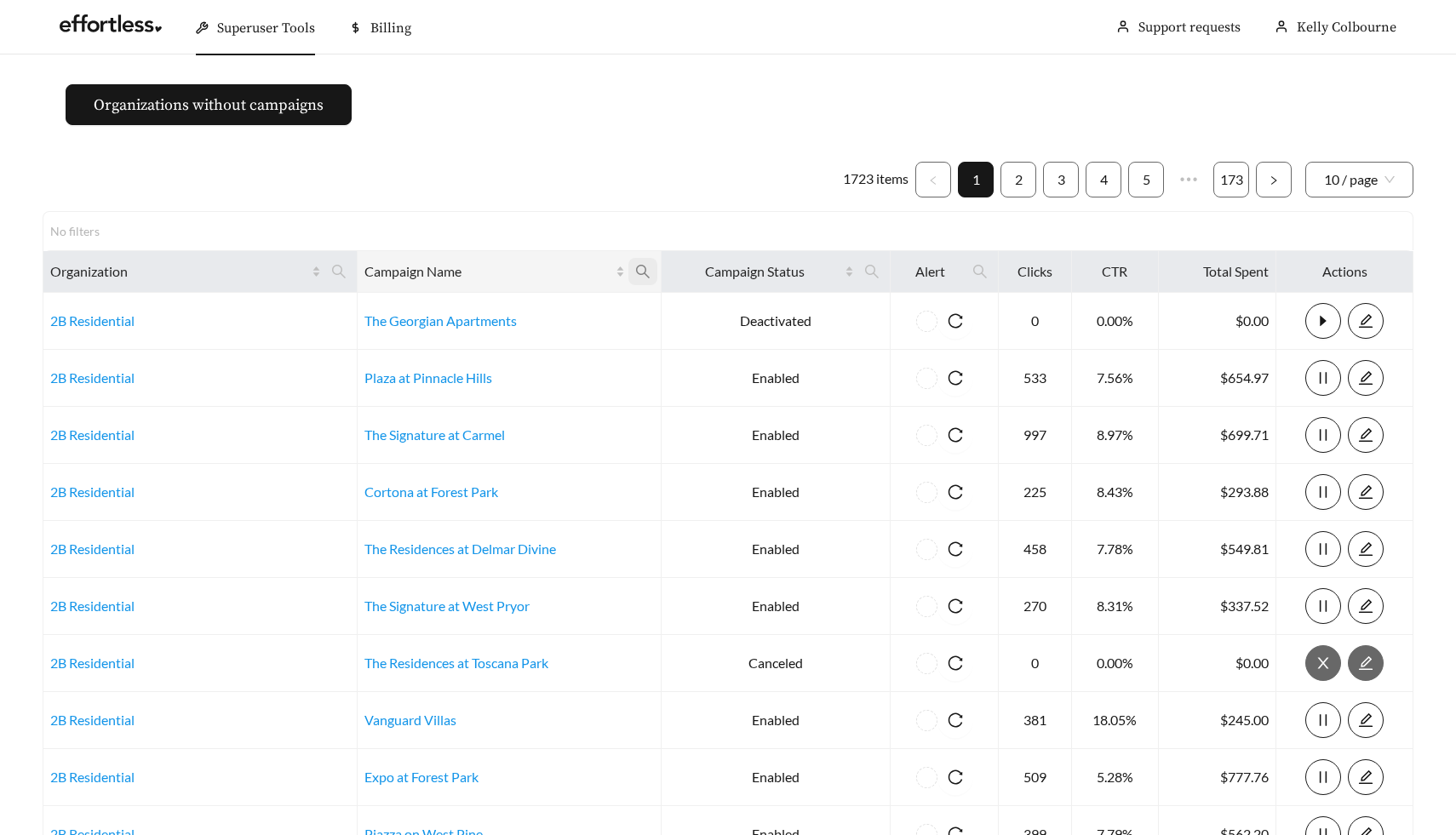click at bounding box center (339, 272) 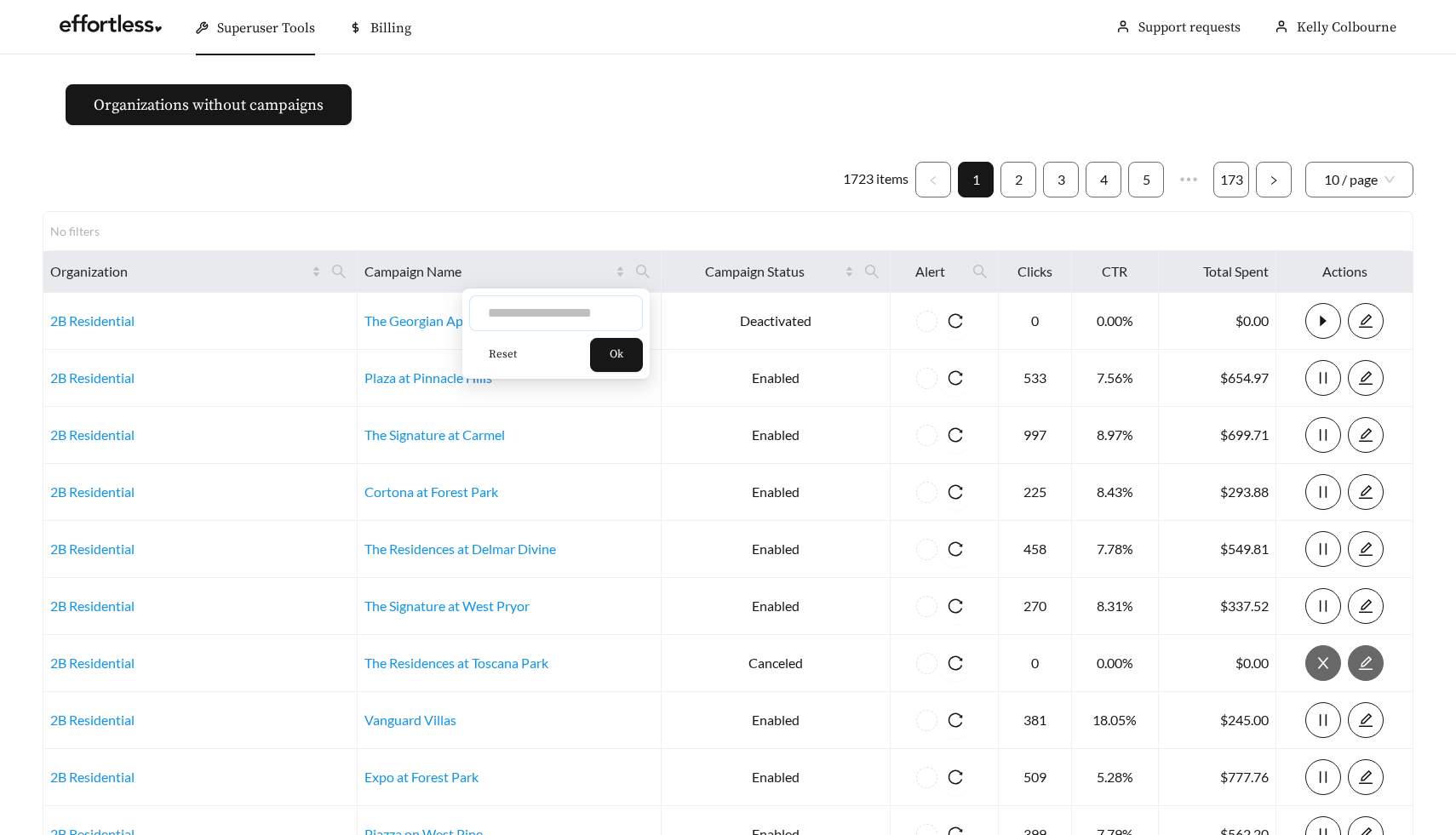 click at bounding box center [556, 313] 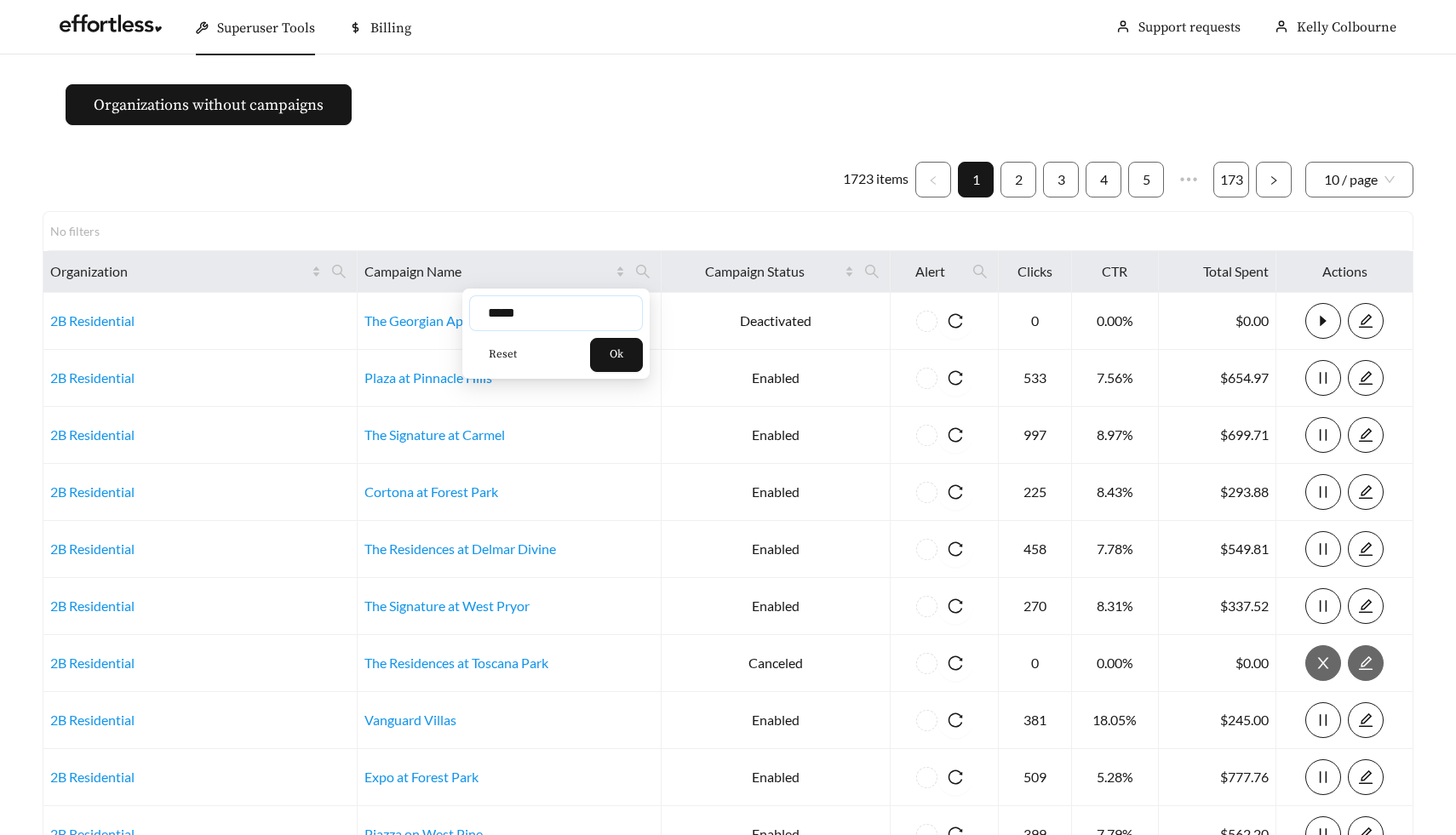 type on "*****" 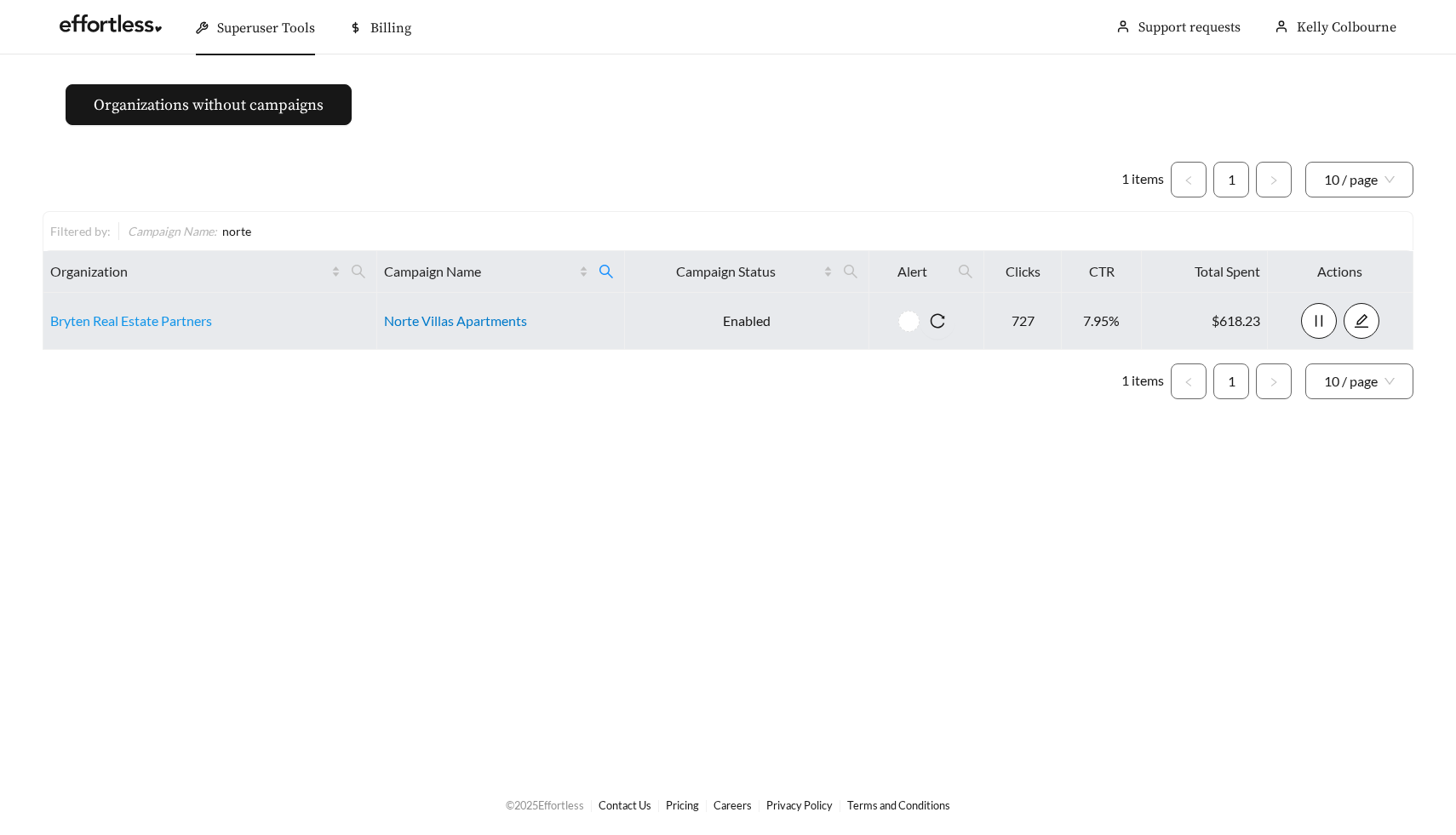 click on "Norte Villas Apartments" at bounding box center (456, 320) 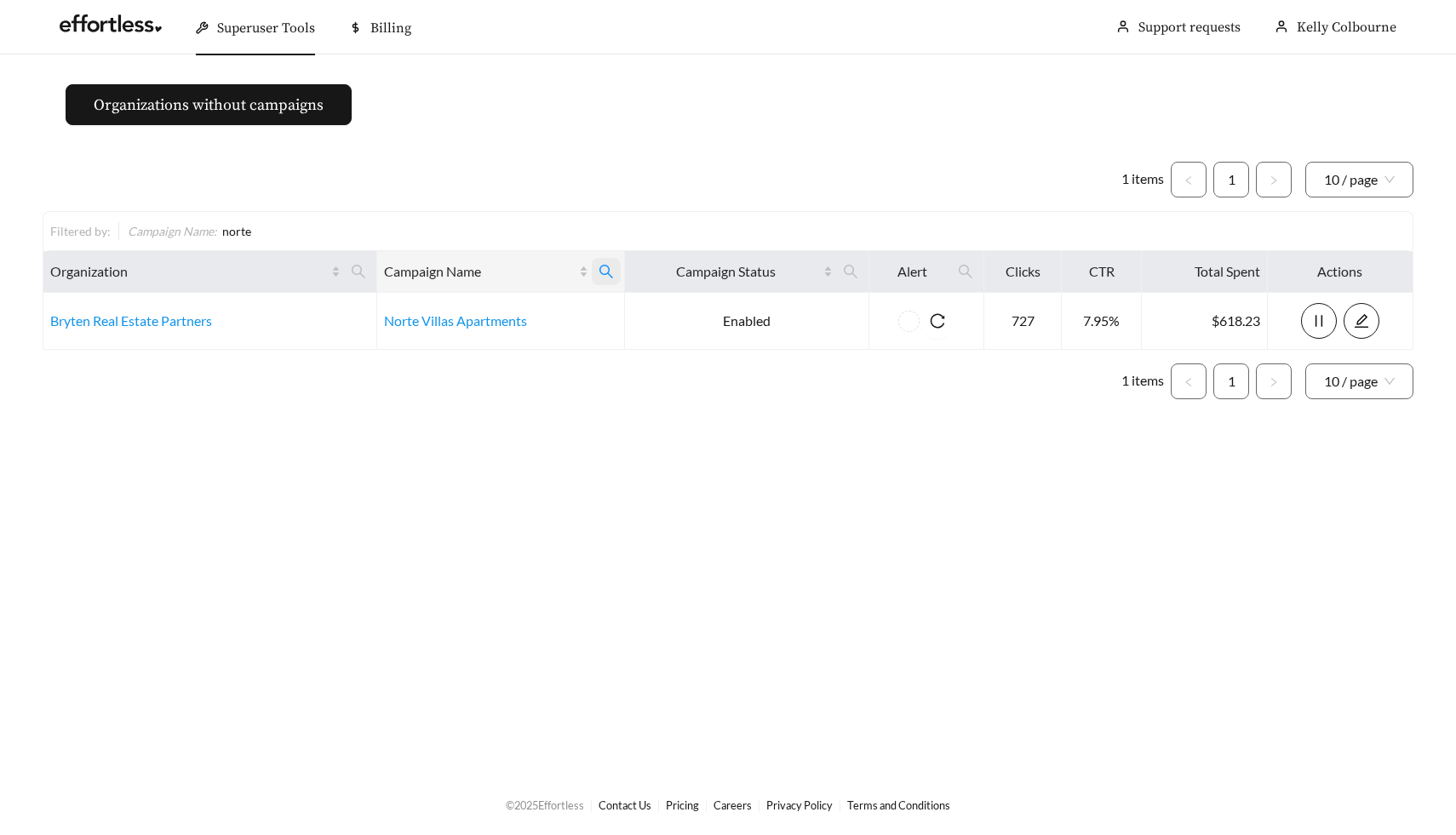 click at bounding box center (606, 272) 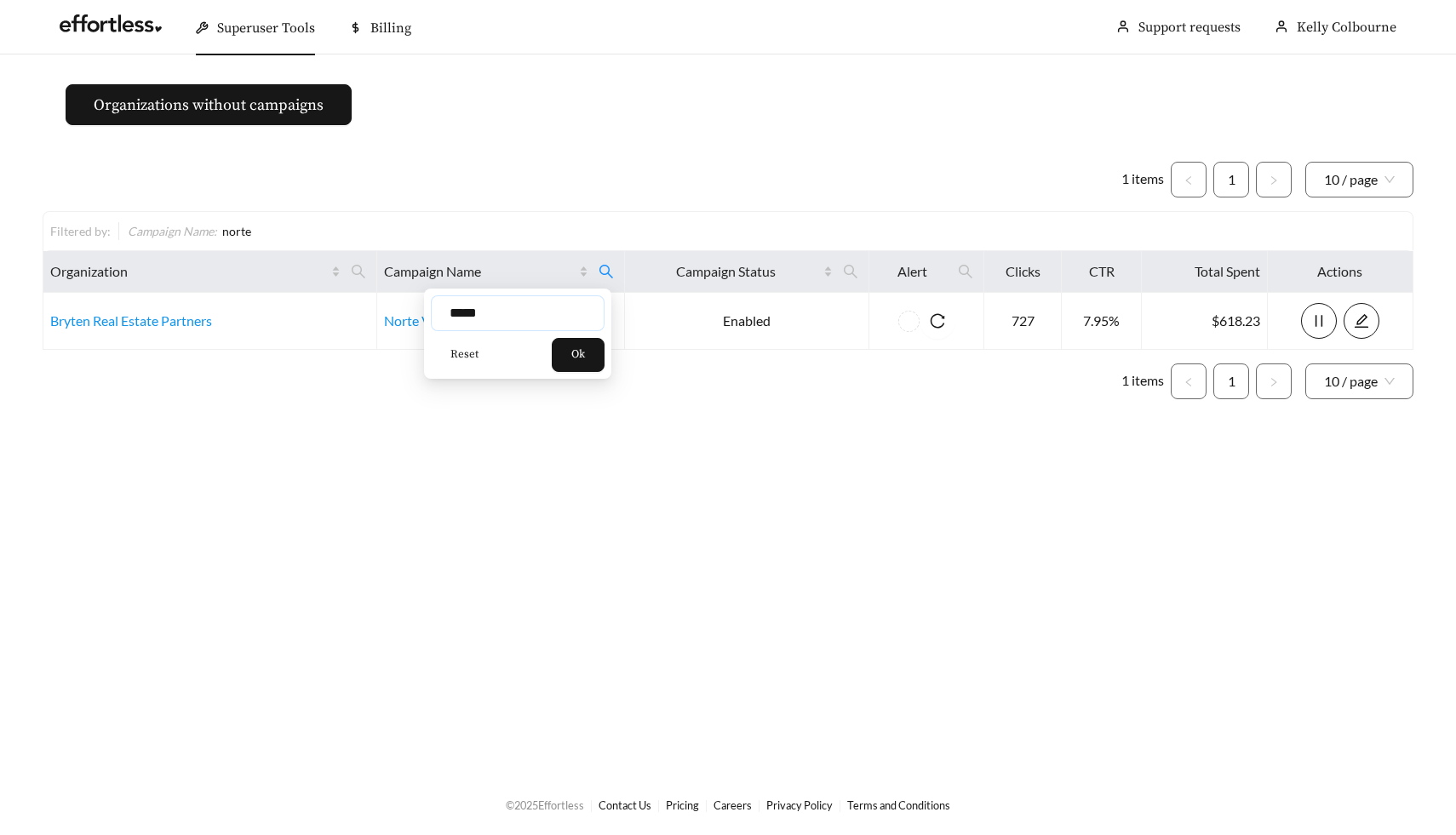click on "*****" at bounding box center [518, 313] 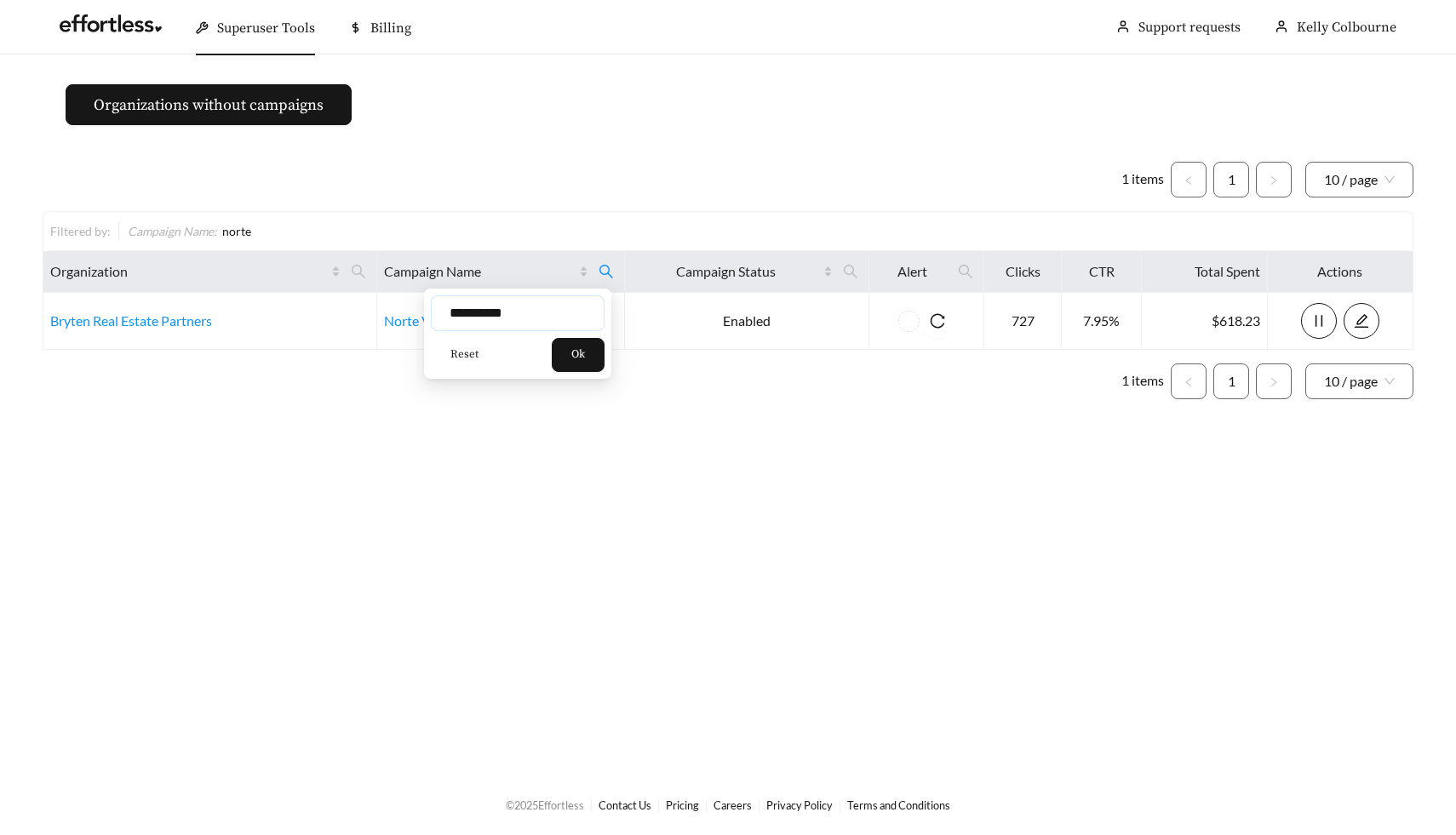 type on "**********" 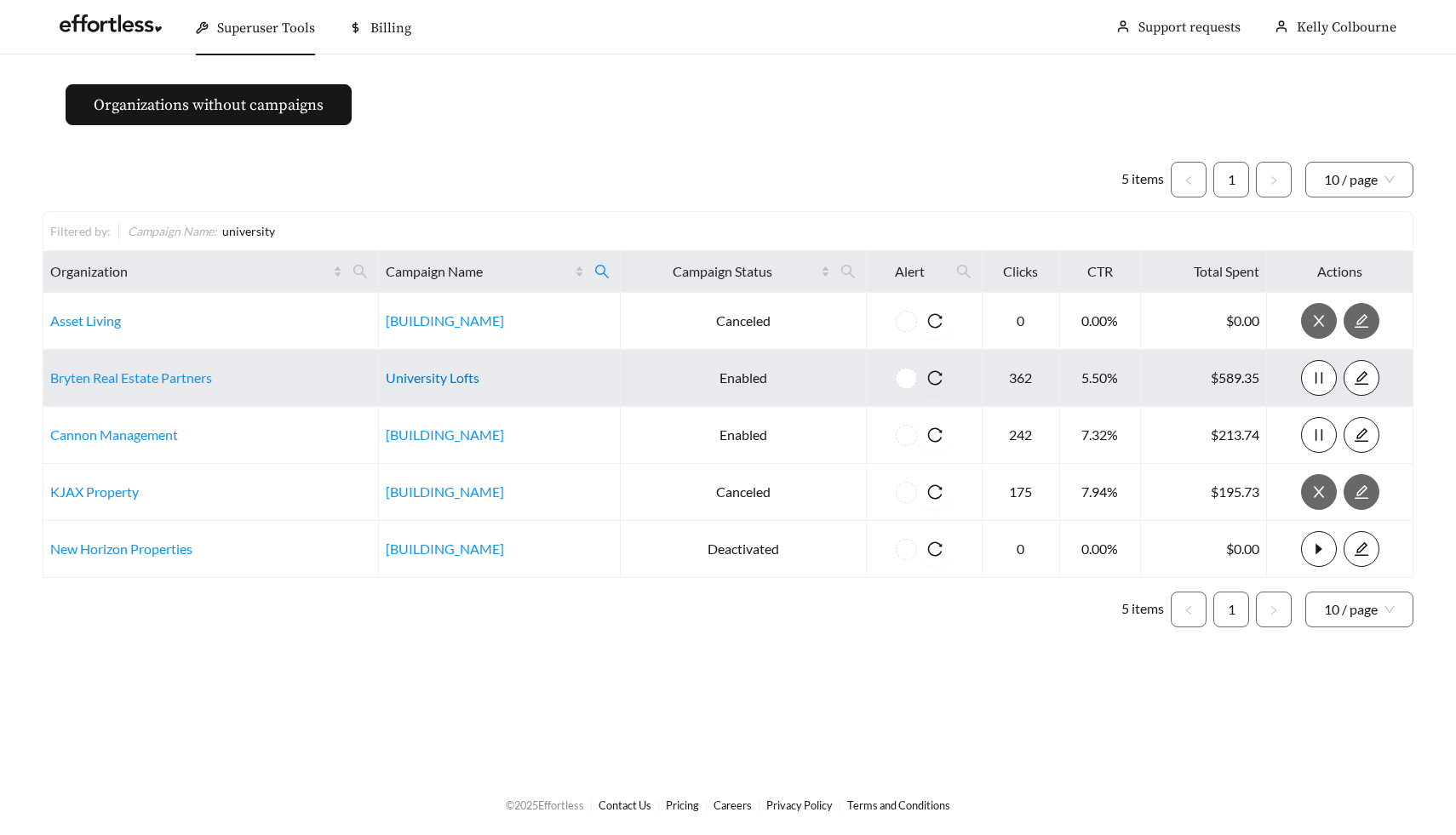 click on "University Lofts" at bounding box center [433, 377] 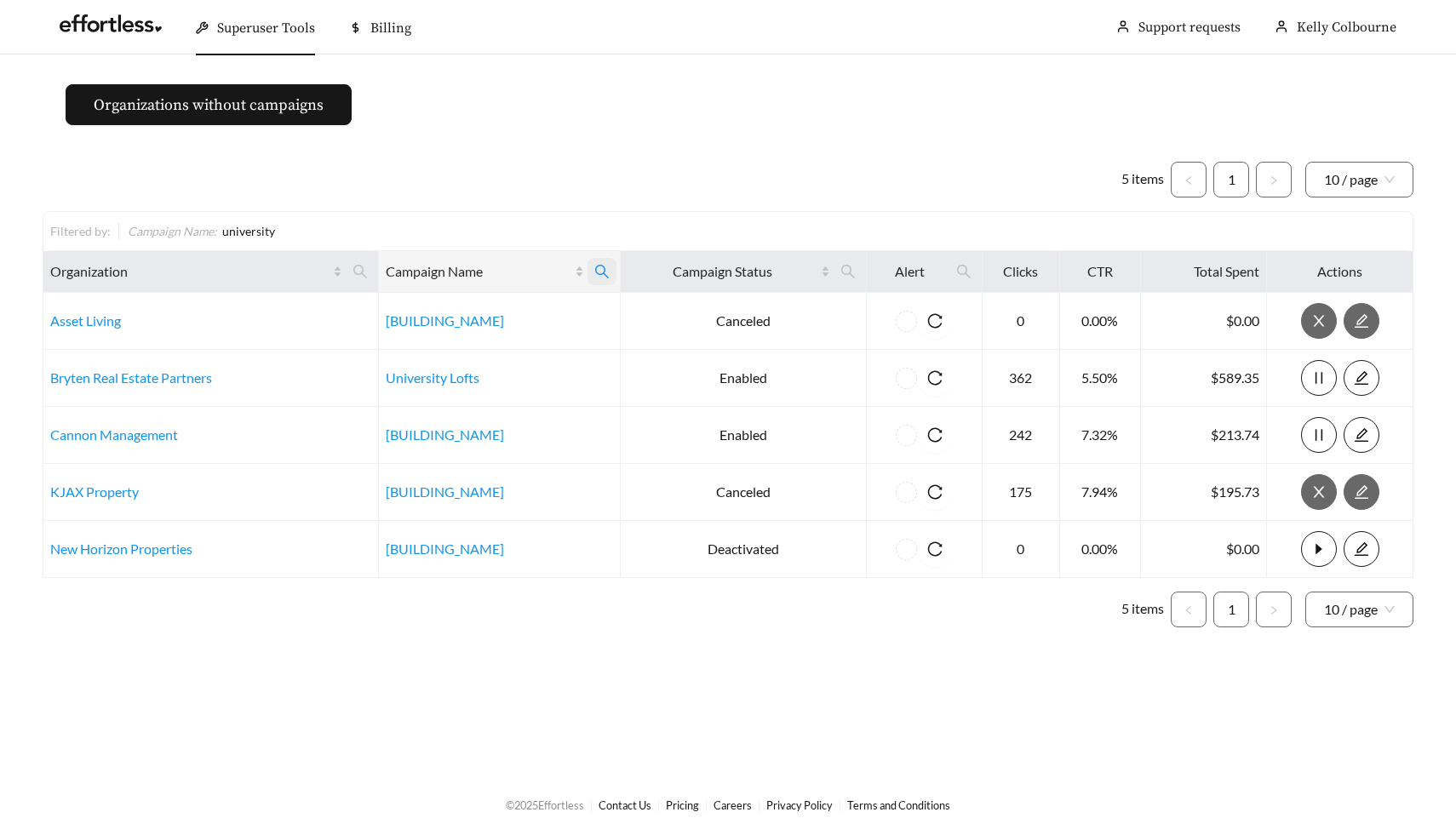 click at bounding box center [602, 272] 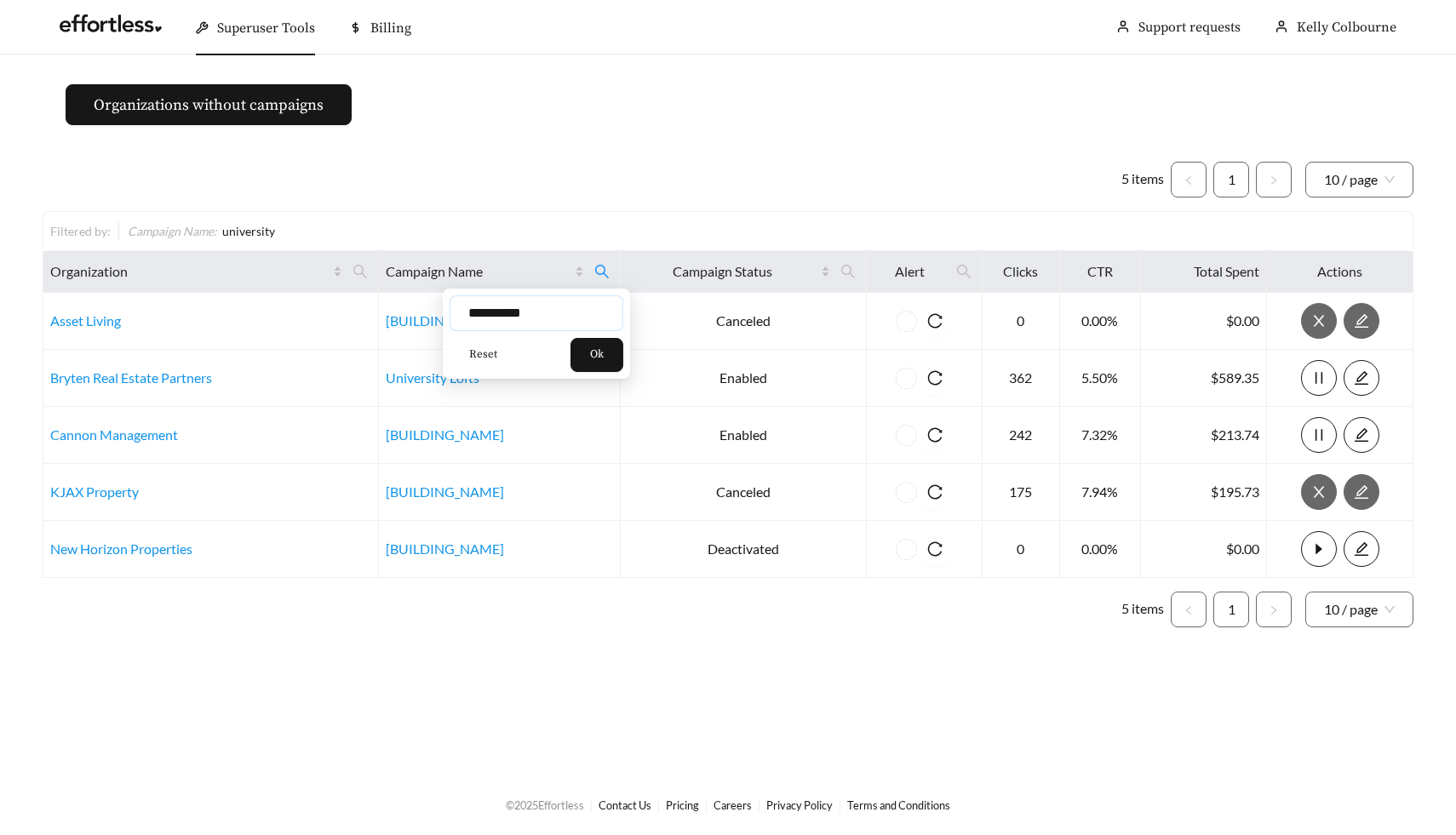 click on "**********" at bounding box center (536, 313) 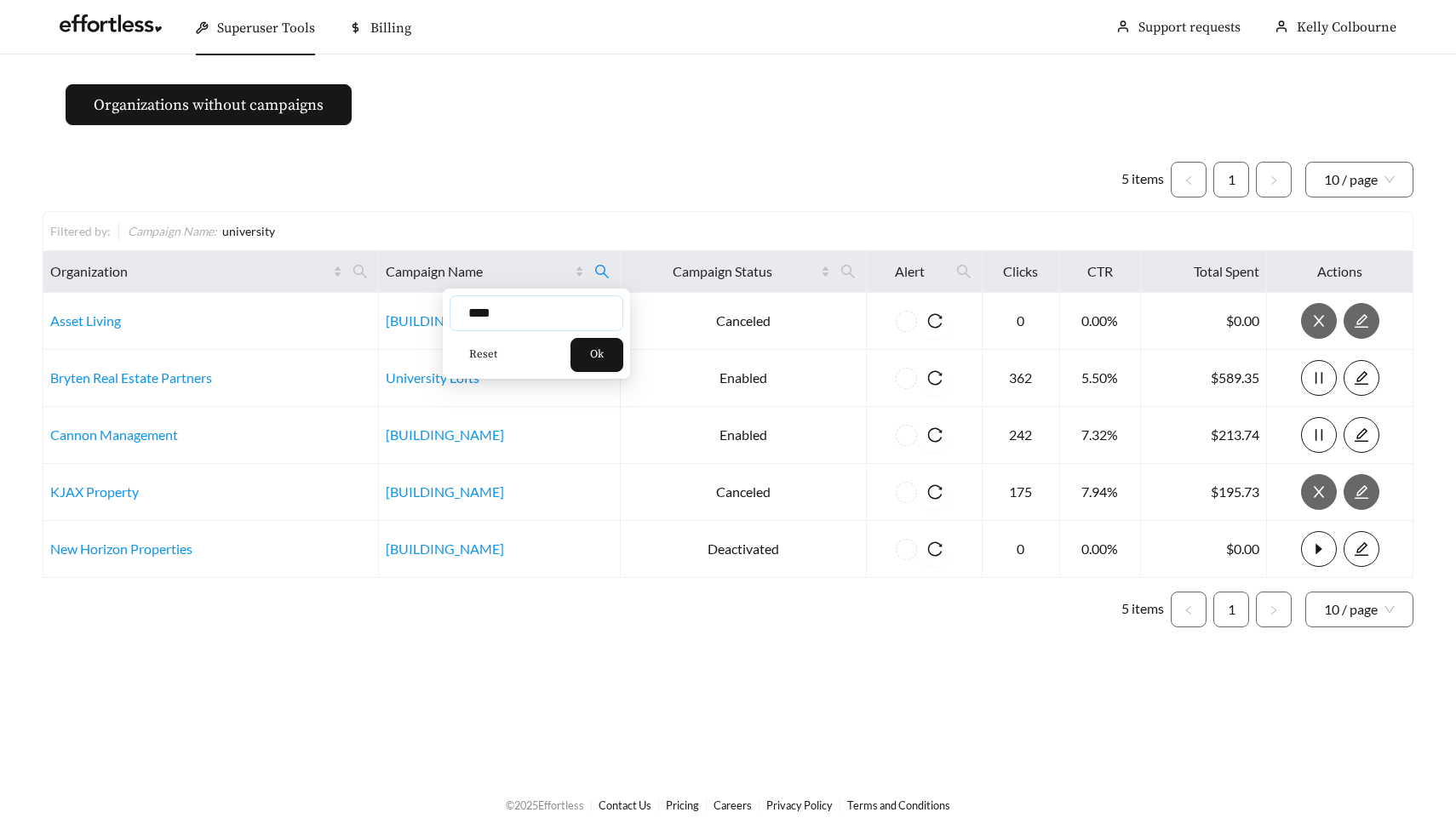 type on "****" 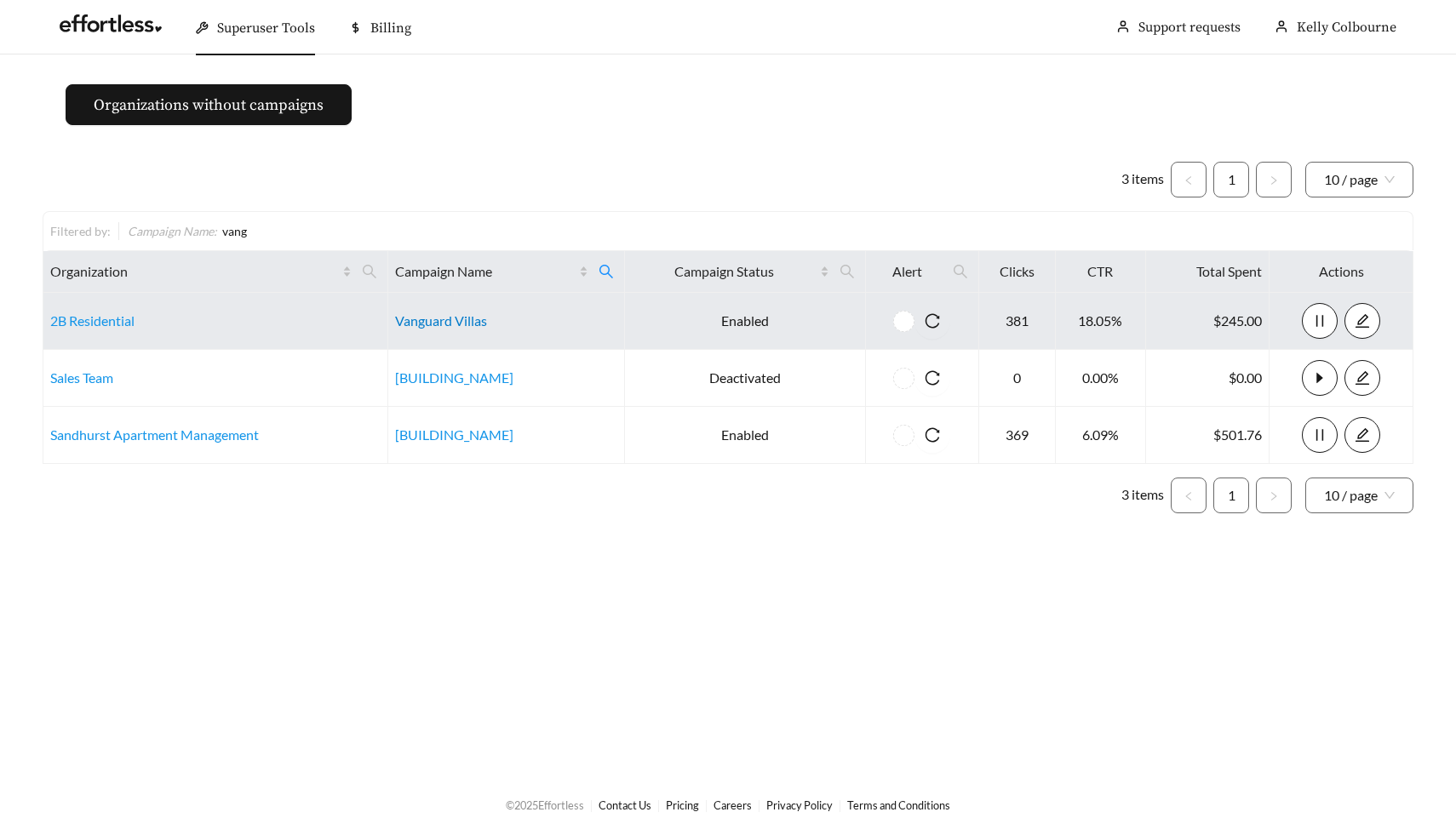 click on "Vanguard Villas" at bounding box center [441, 320] 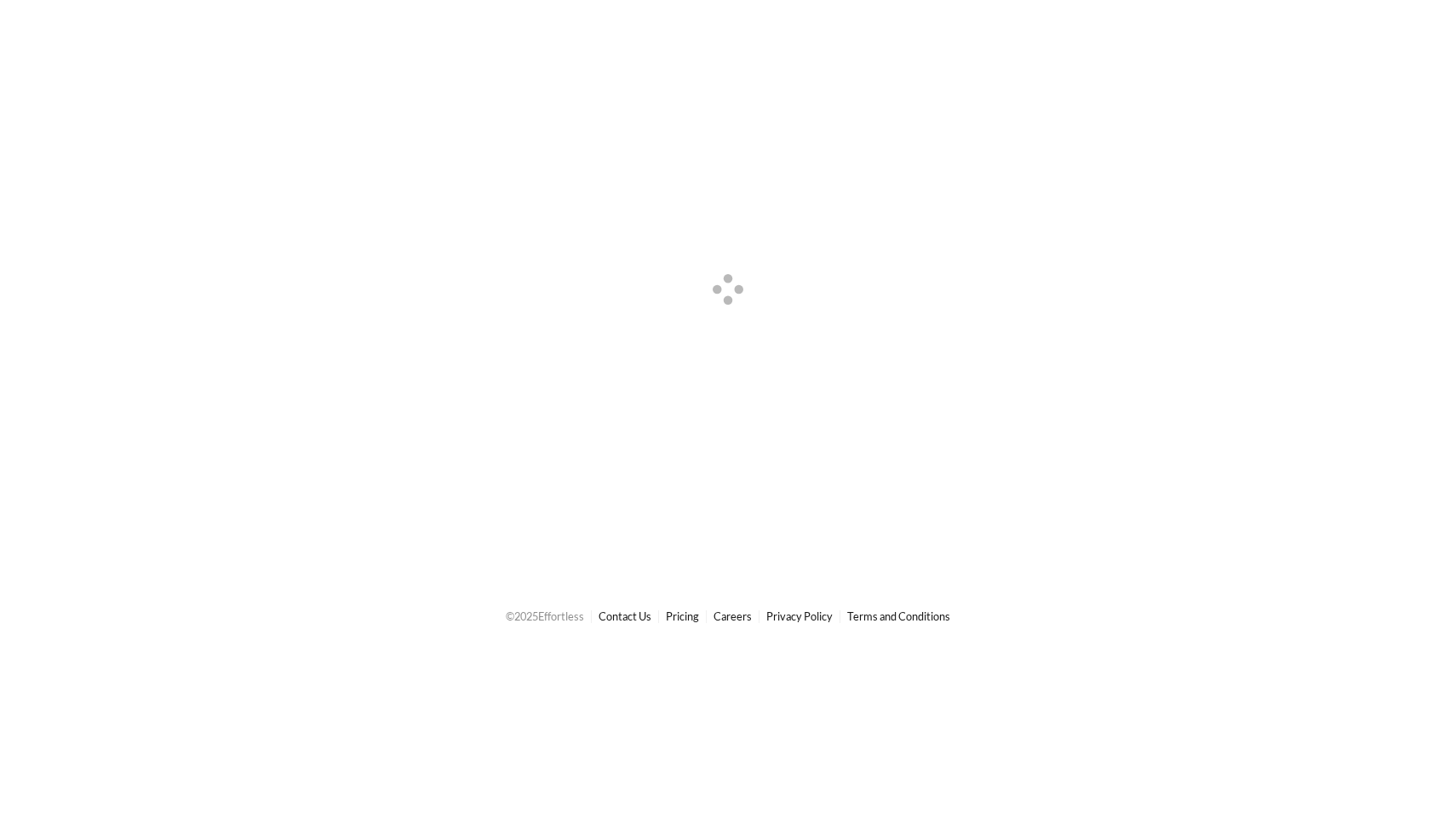 scroll, scrollTop: 0, scrollLeft: 0, axis: both 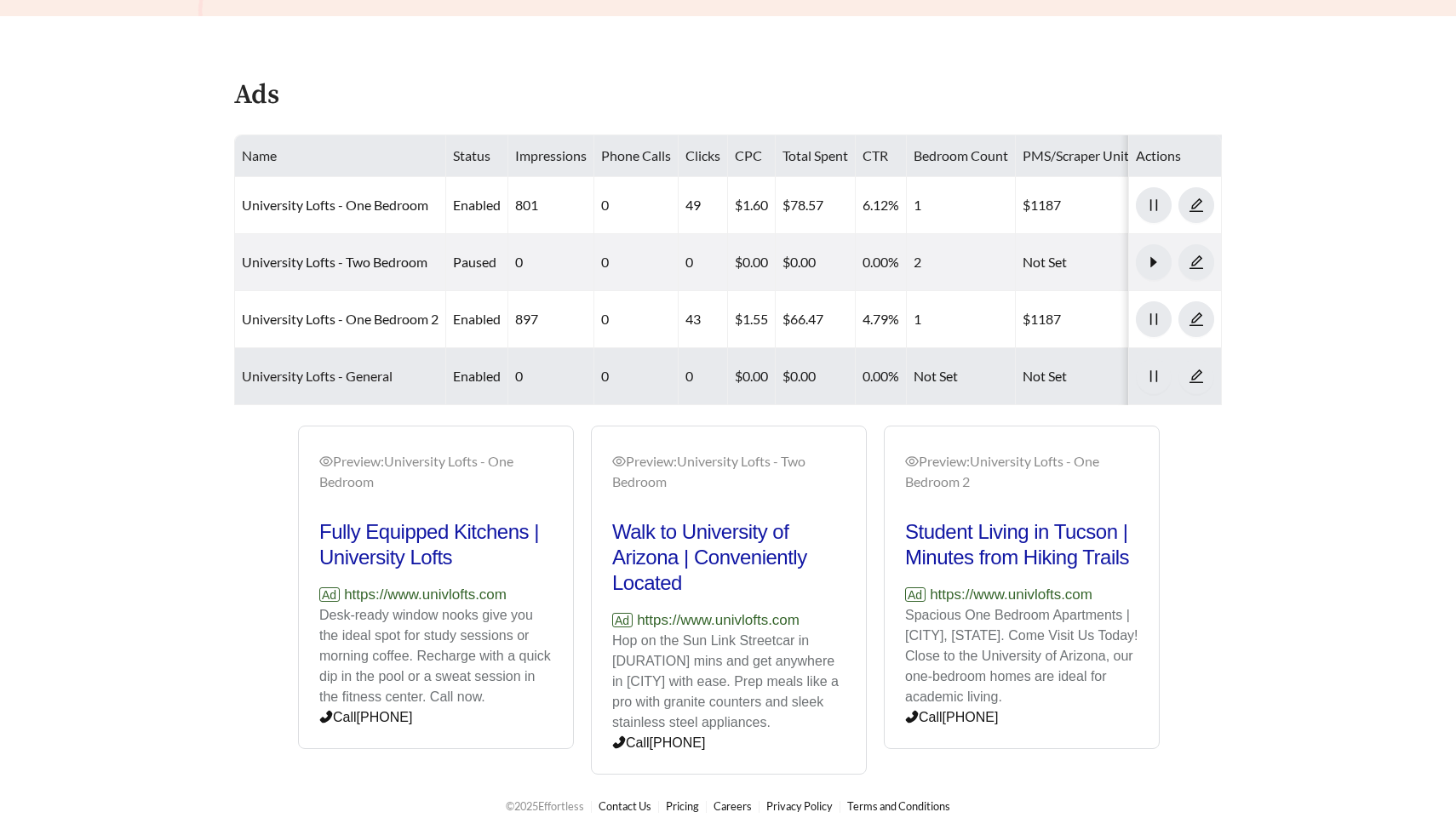 click on "University Lofts - General" at bounding box center [317, 375] 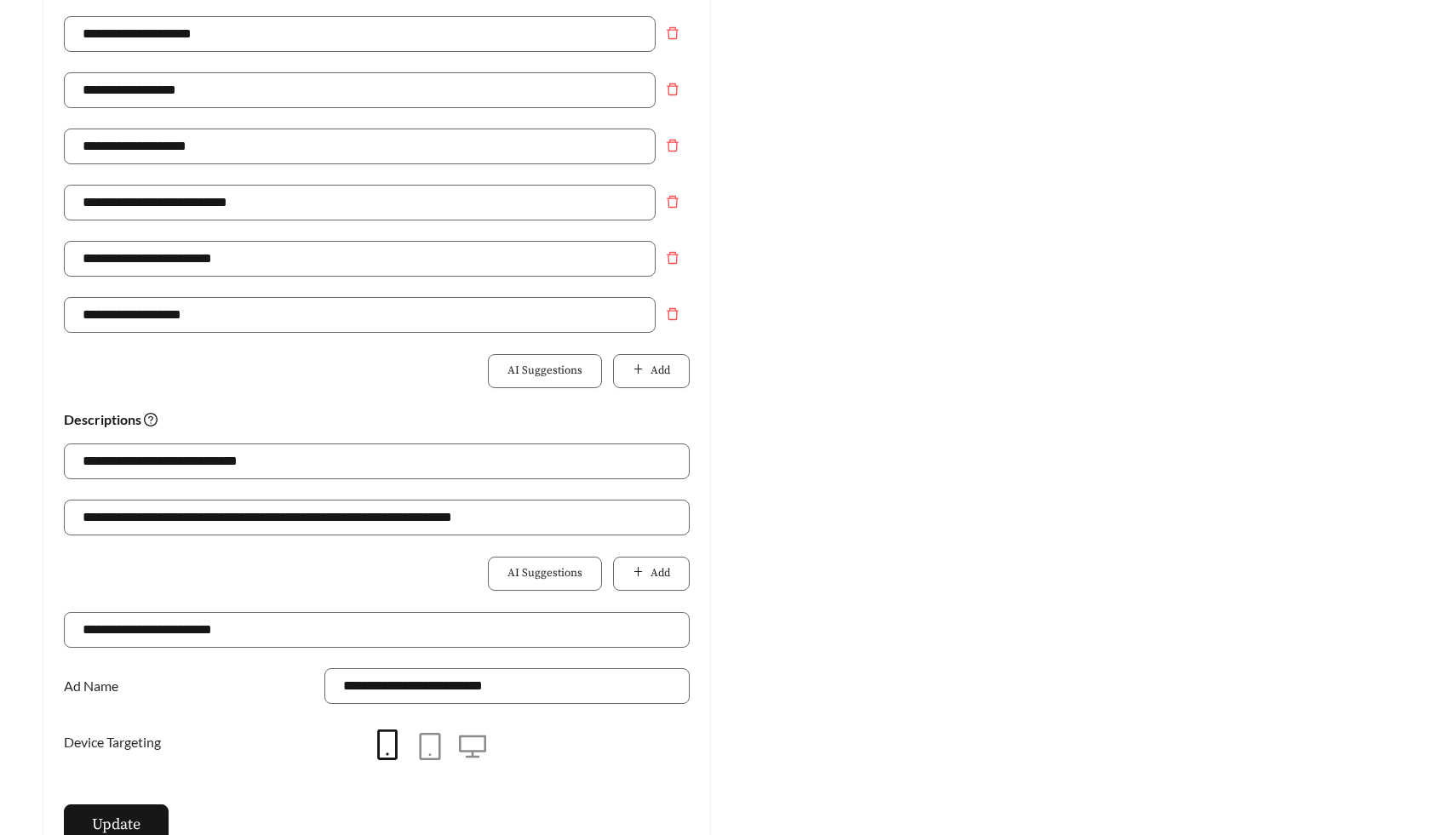 scroll, scrollTop: 541, scrollLeft: 0, axis: vertical 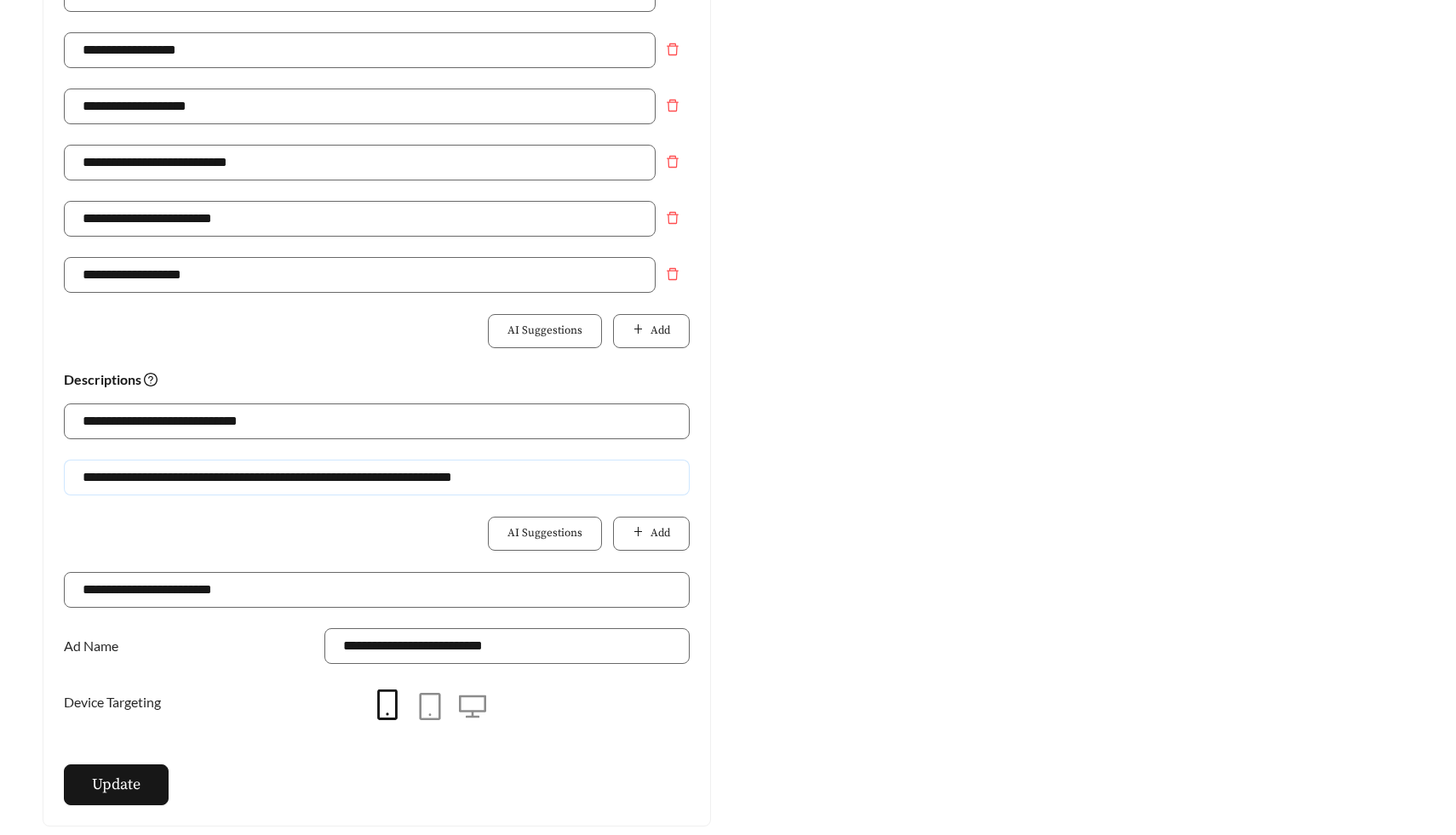 click on "**********" at bounding box center [376, 478] 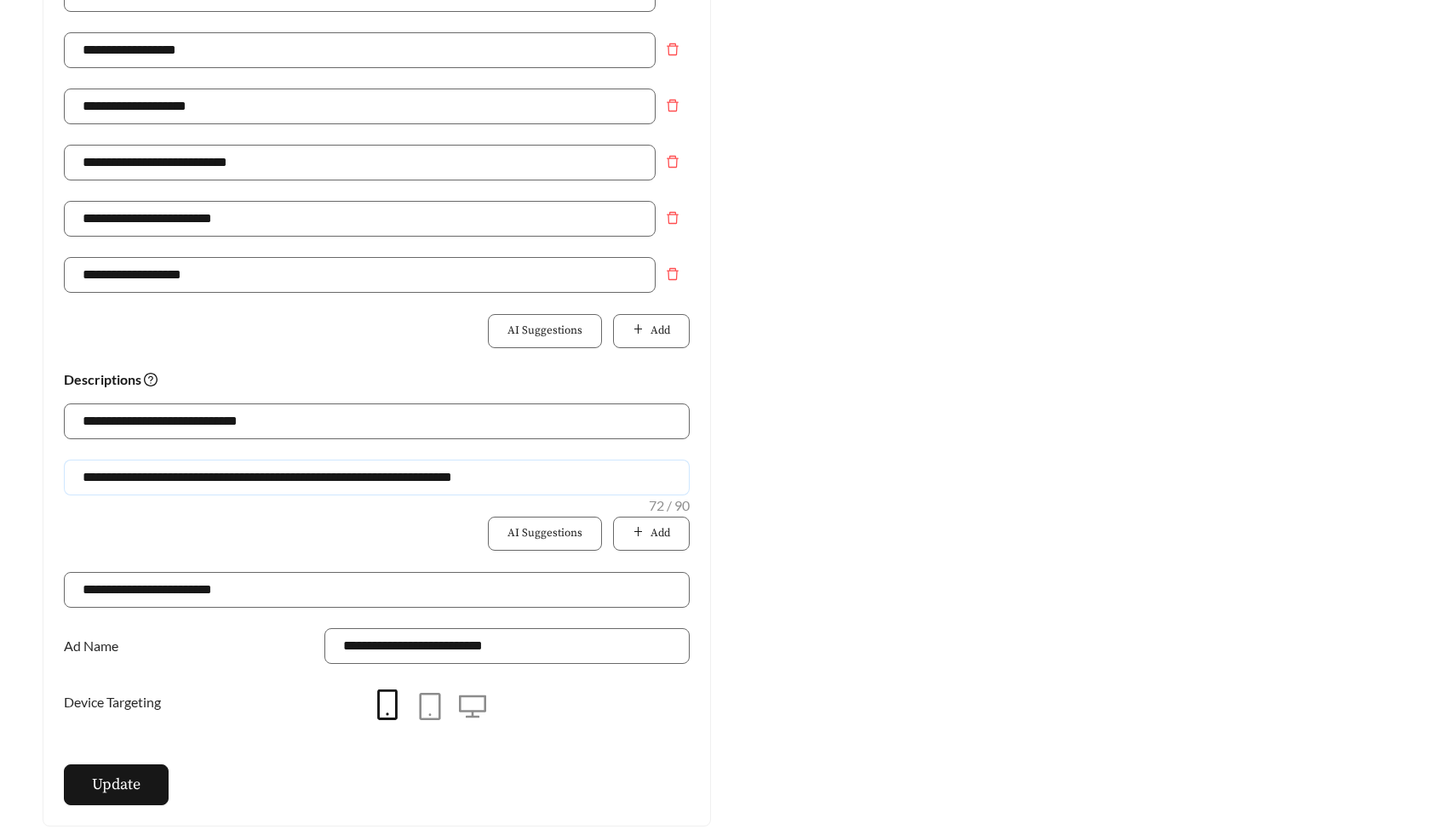 click on "**********" at bounding box center [376, 478] 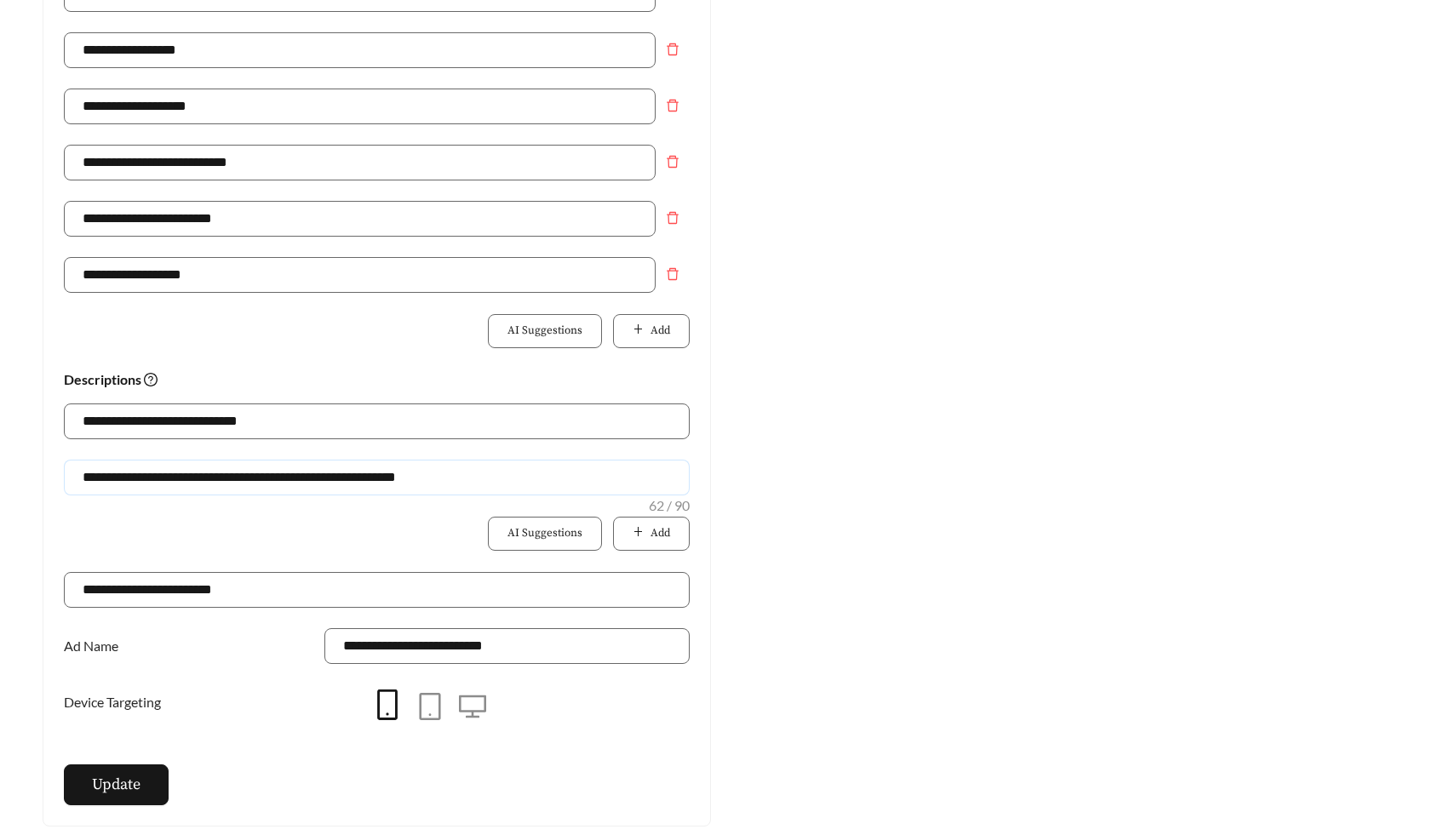 scroll, scrollTop: 541, scrollLeft: 0, axis: vertical 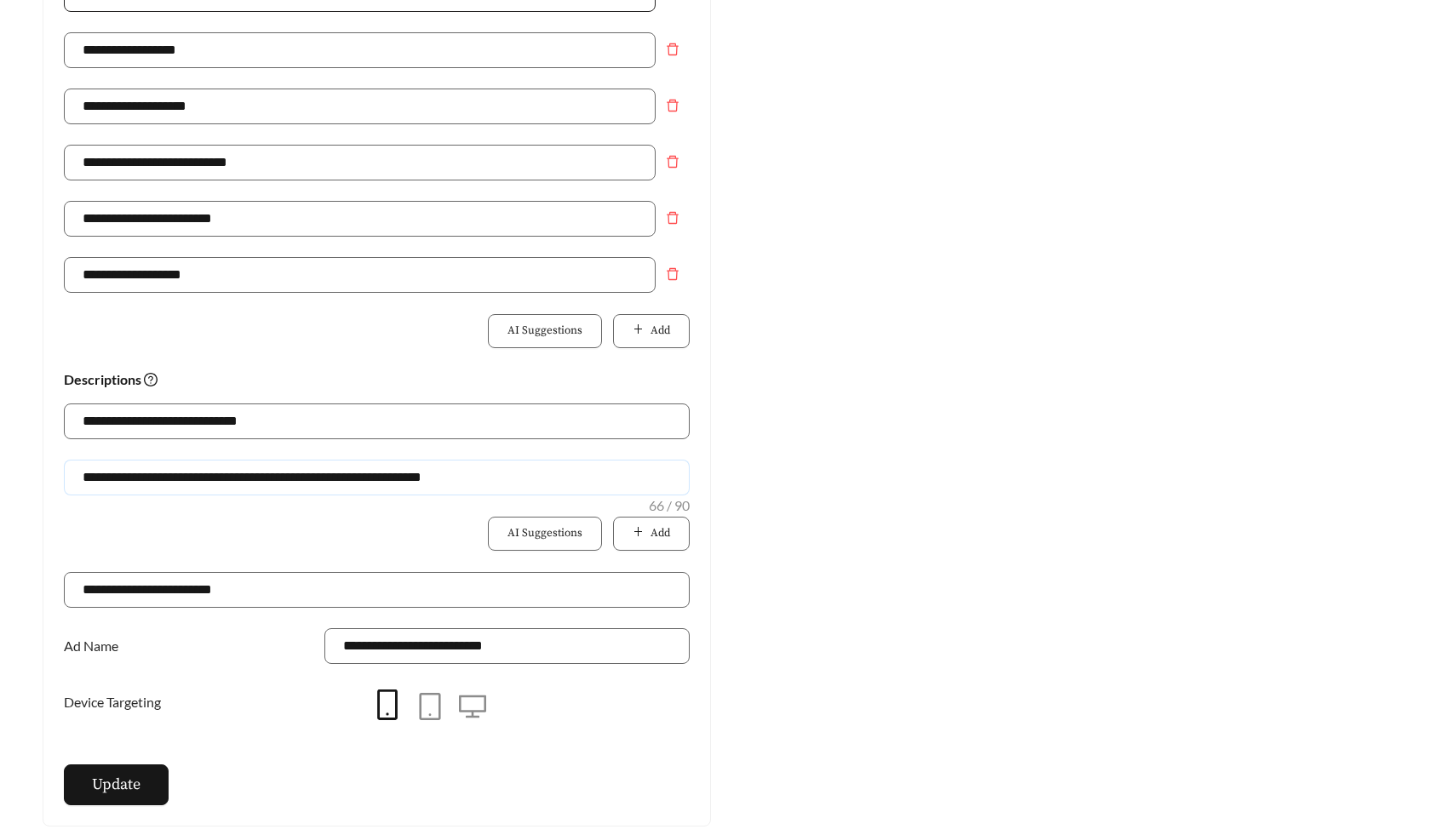 type on "**********" 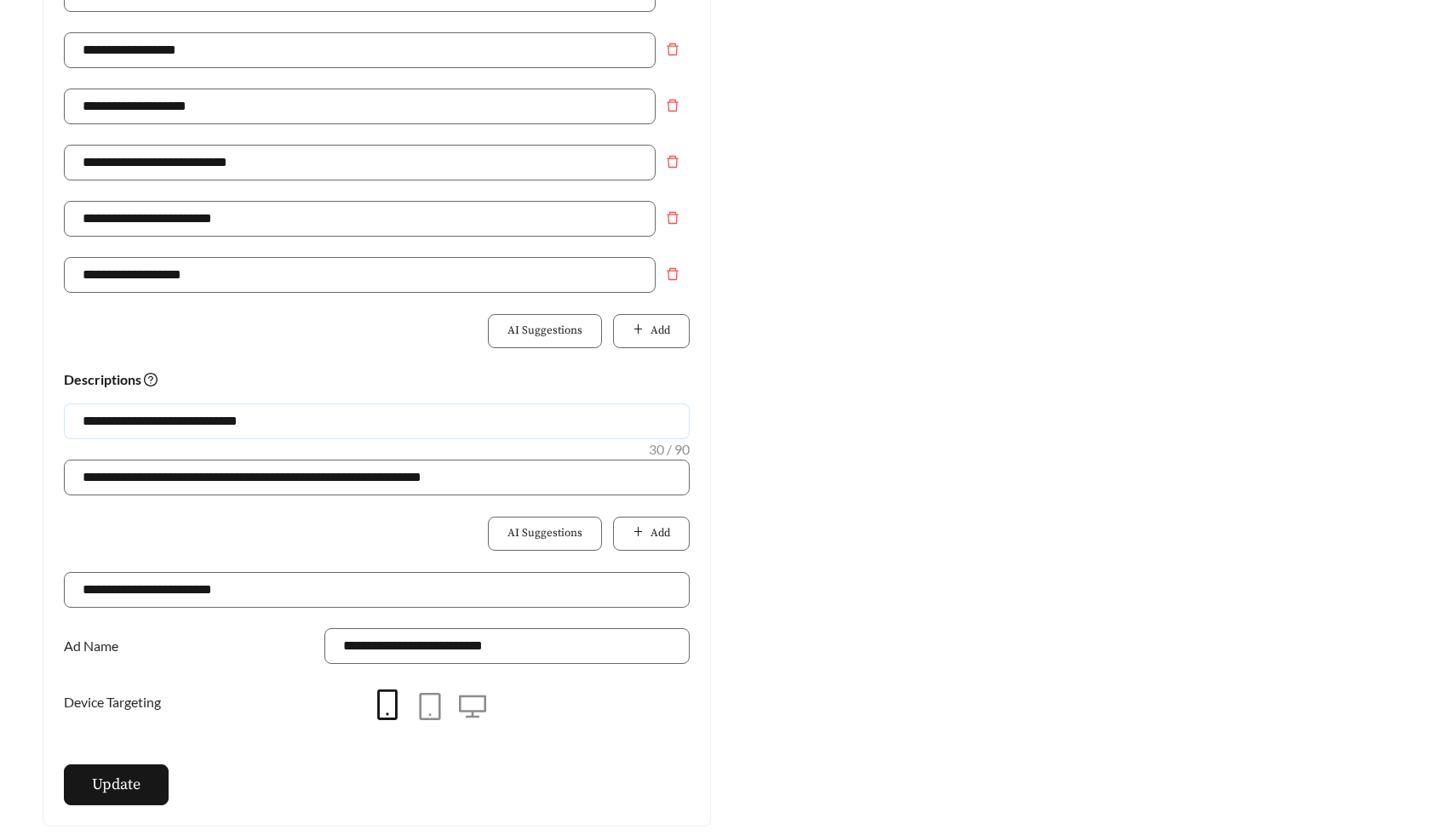 click on "**********" at bounding box center [376, 421] 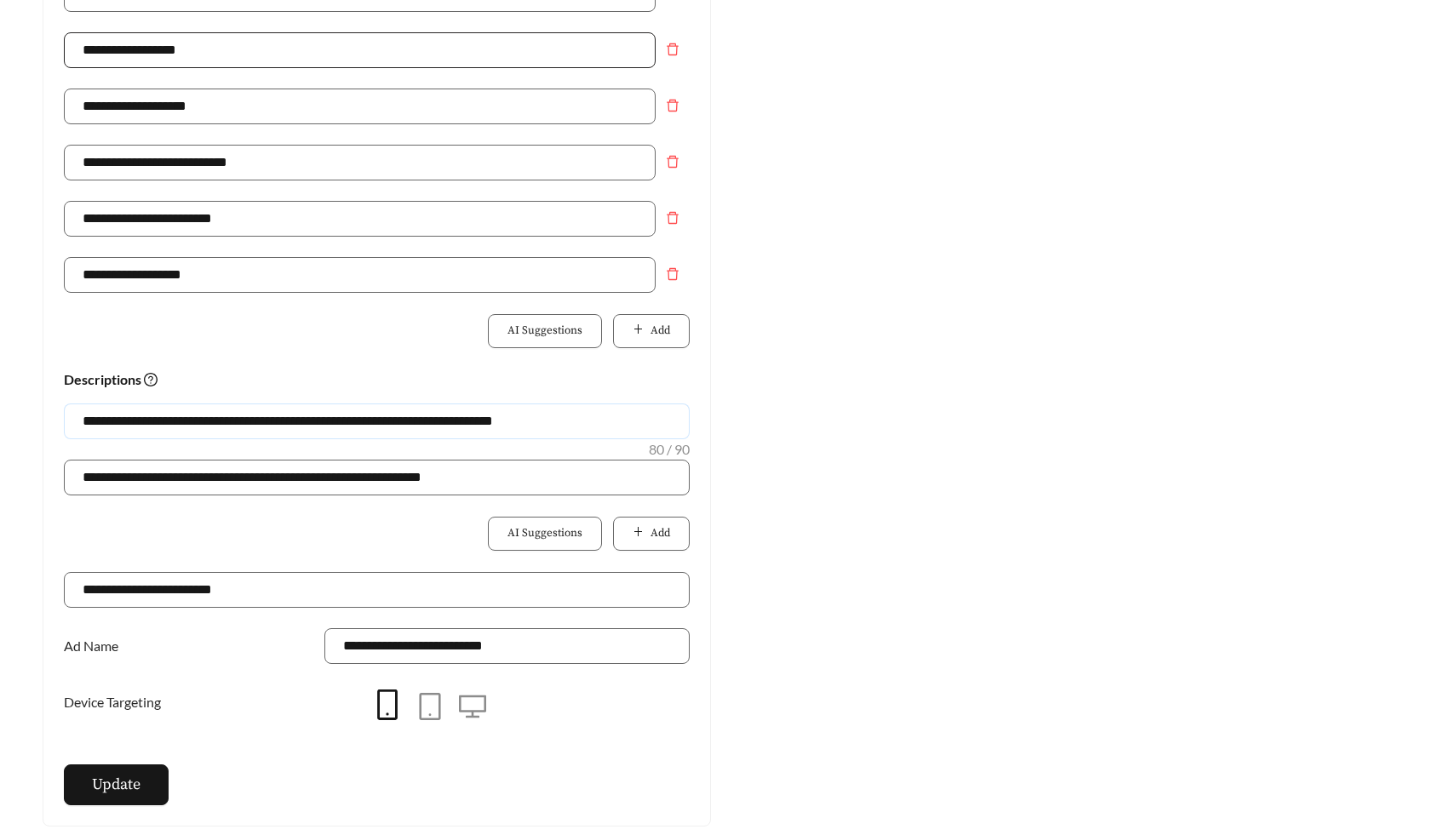 type on "**********" 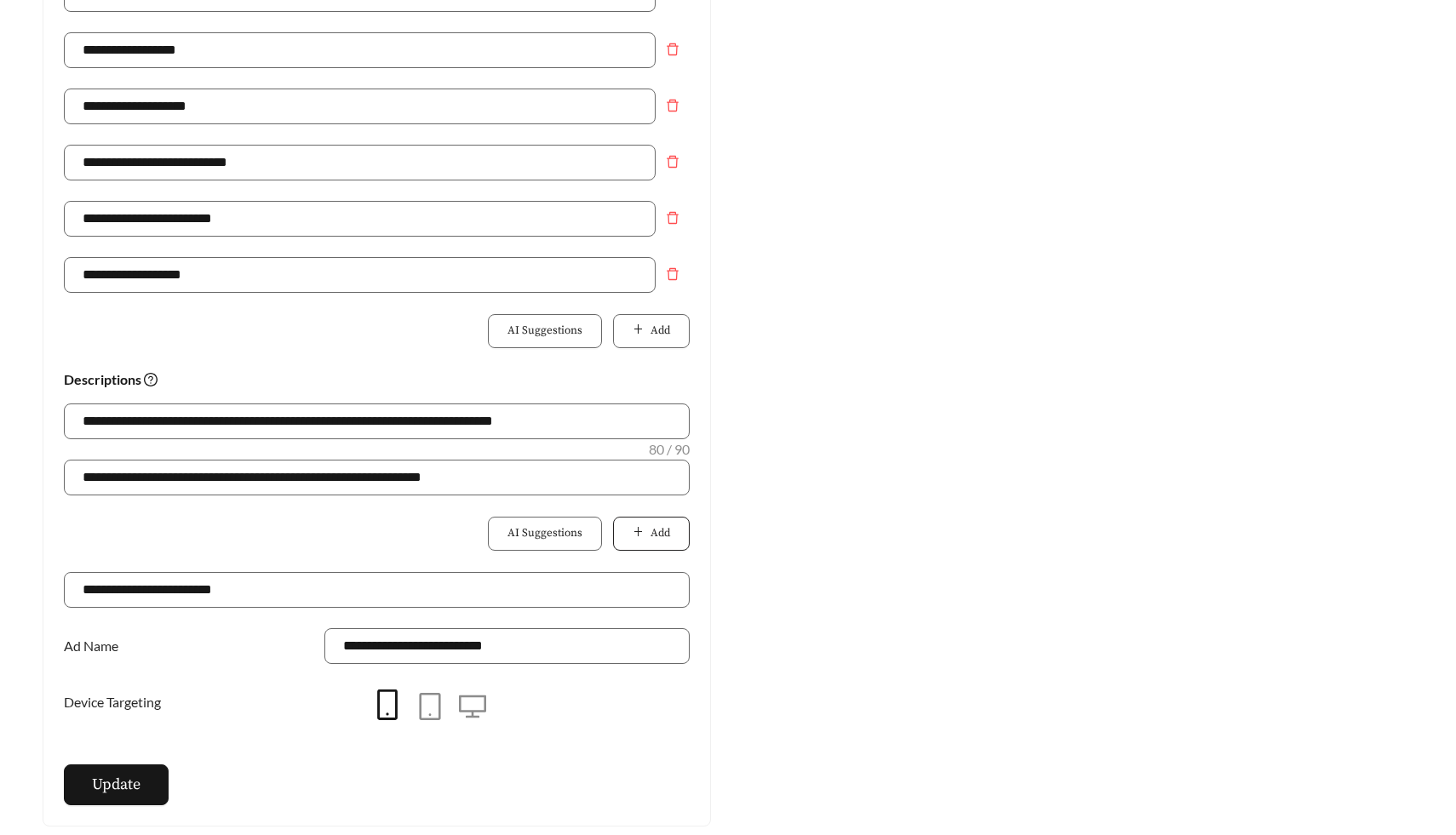 click on "Add" at bounding box center (651, 331) 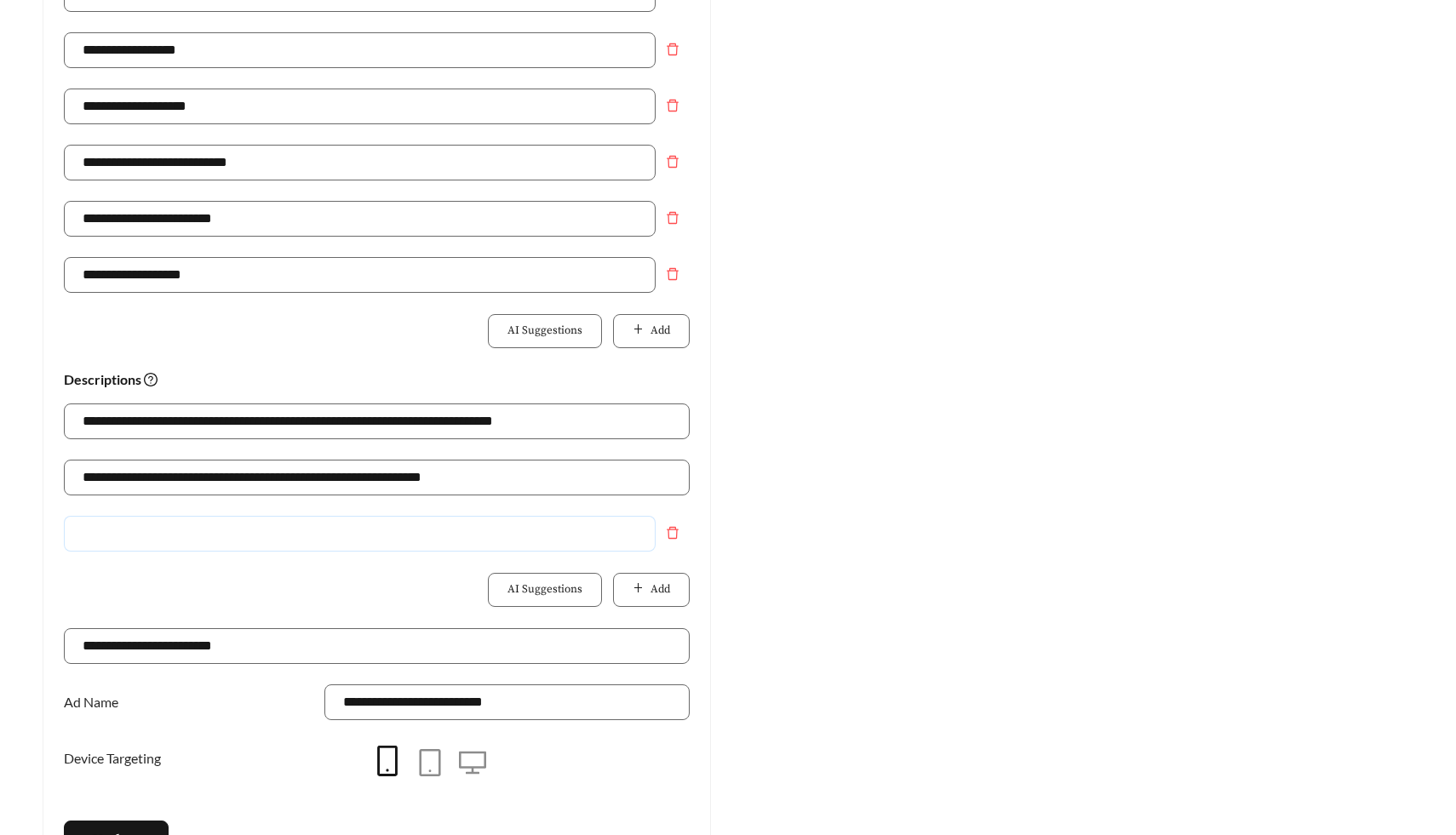 click at bounding box center (359, 534) 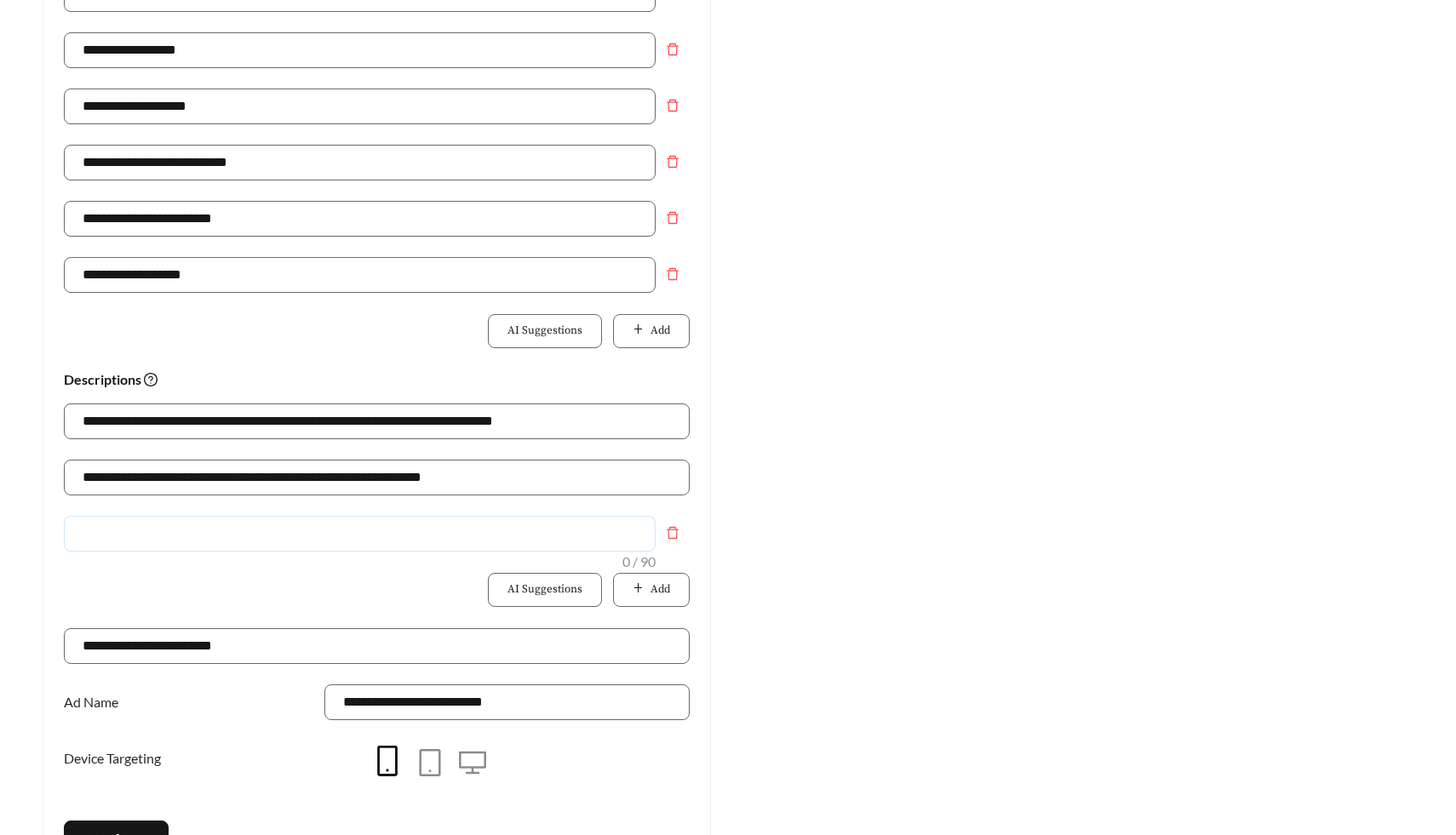 paste on "**********" 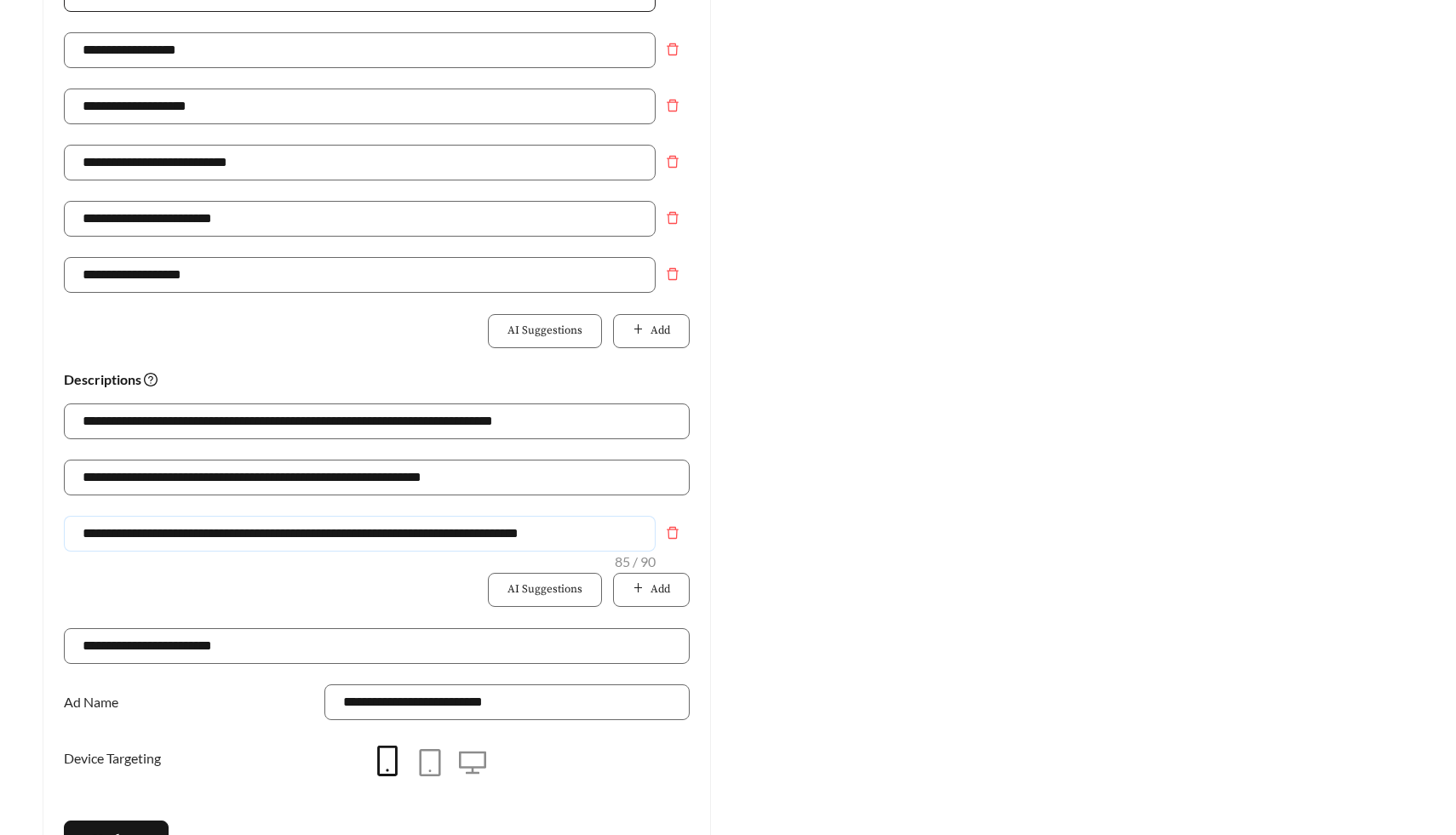 type on "**********" 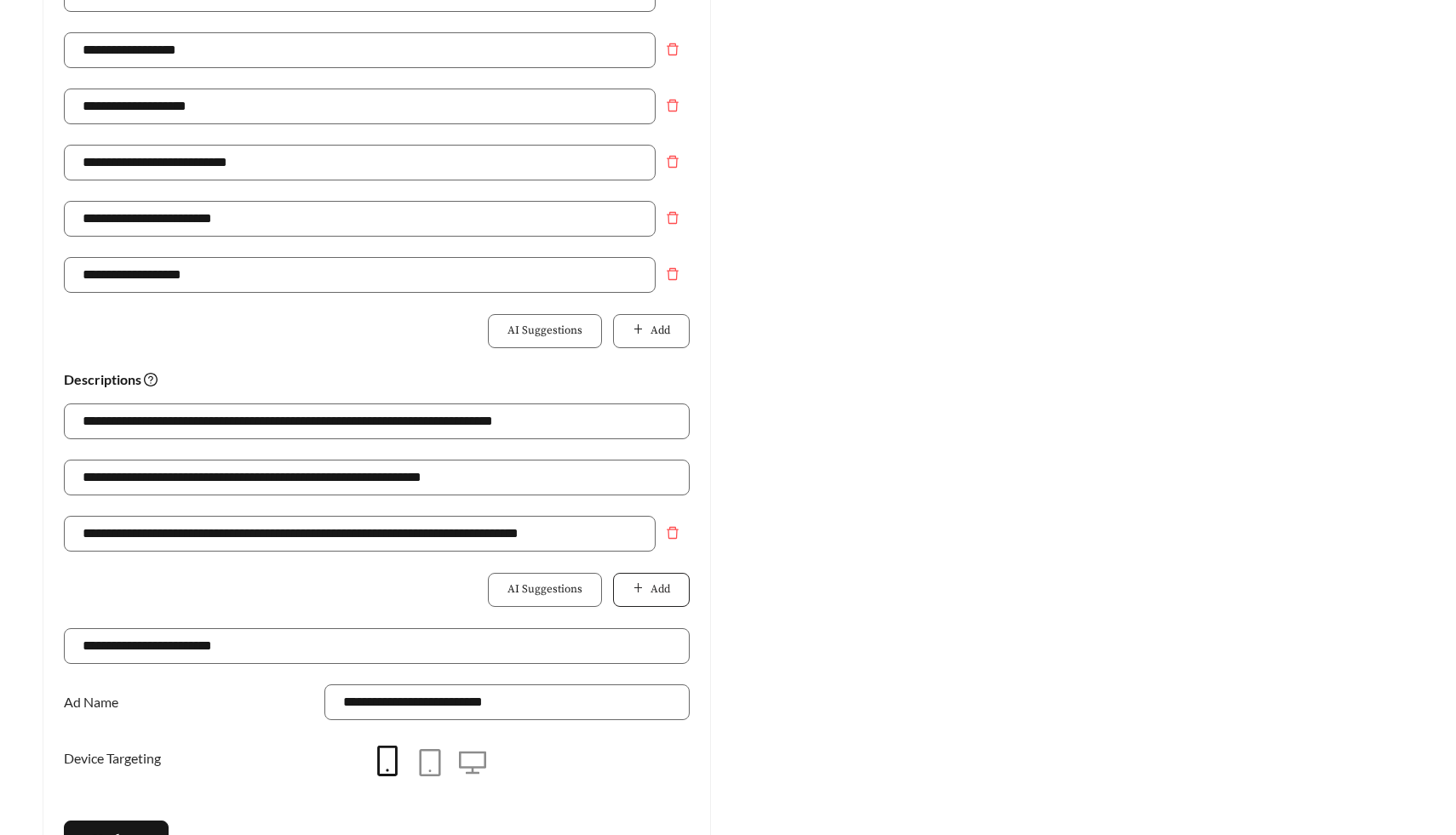 click at bounding box center (638, 329) 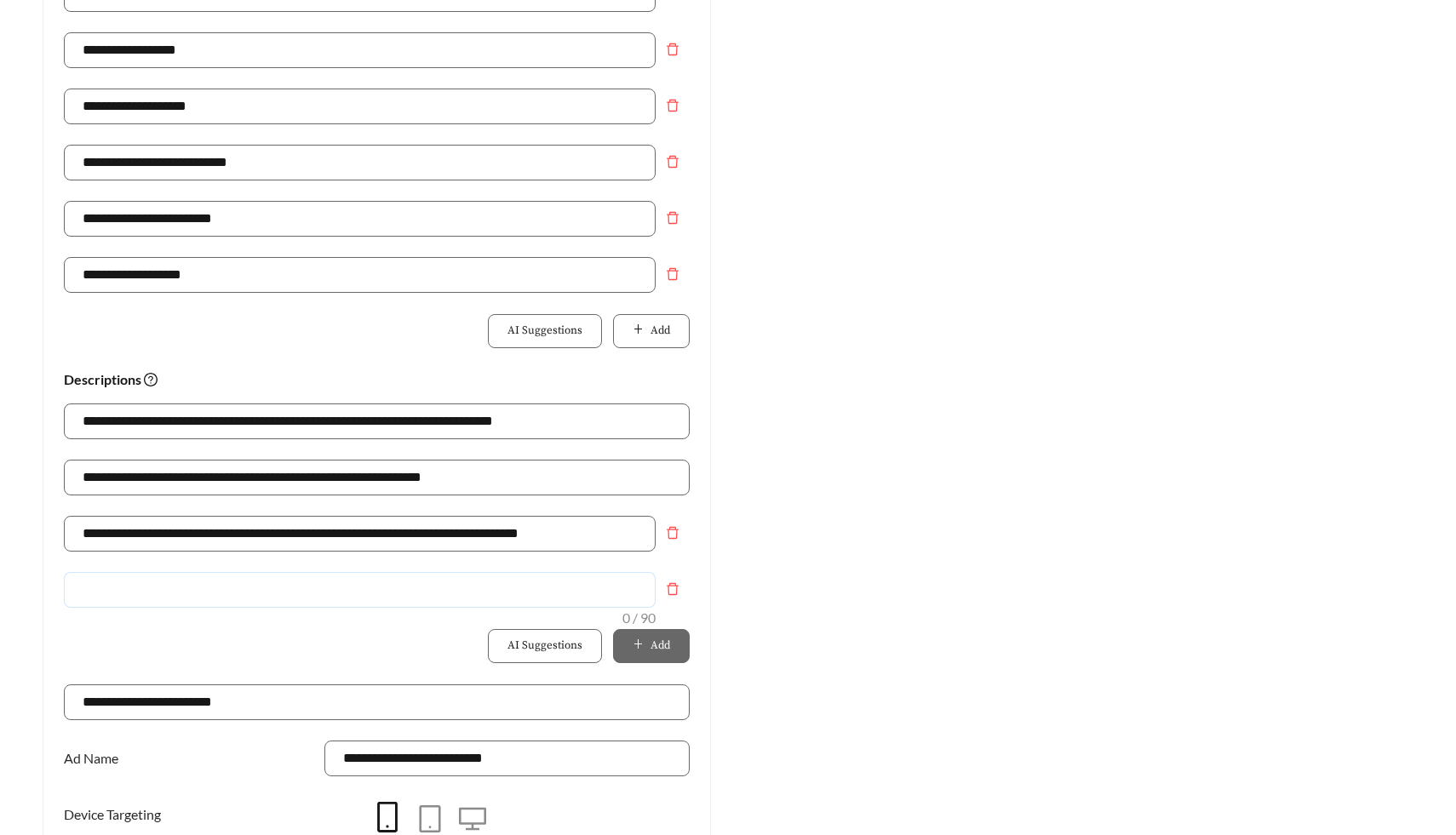 click at bounding box center [359, 590] 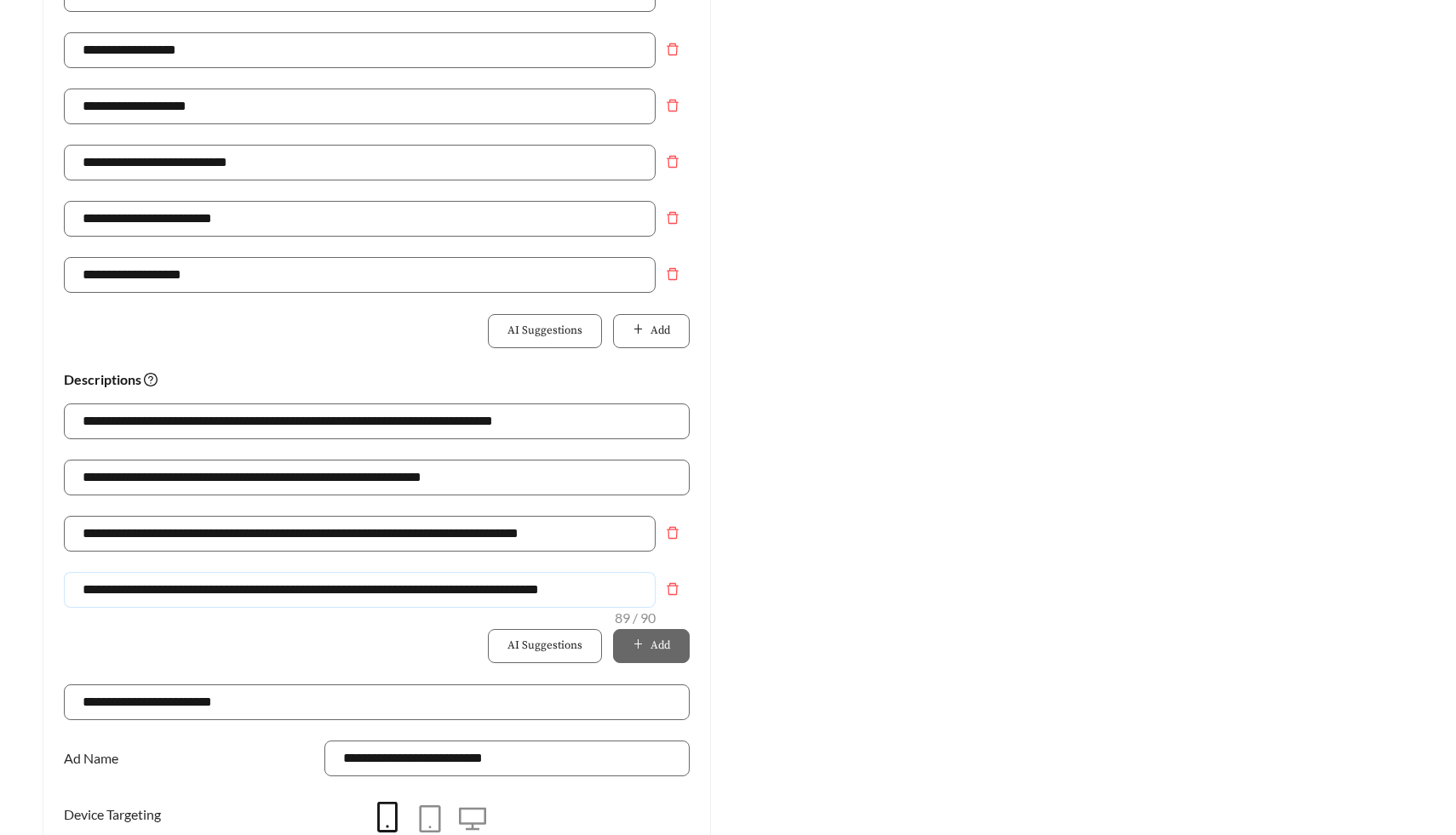 type on "**********" 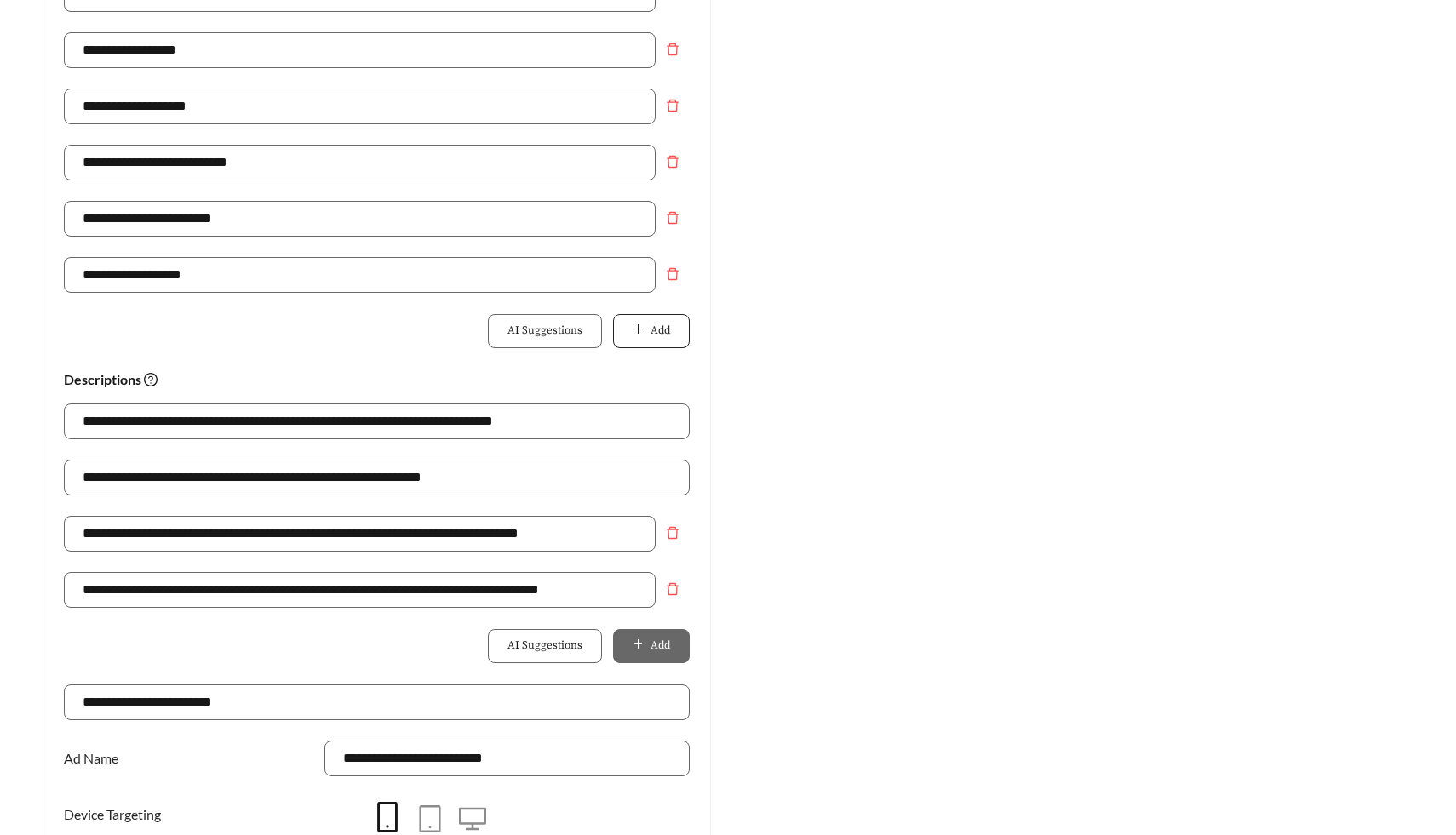 click on "Add" at bounding box center (651, 331) 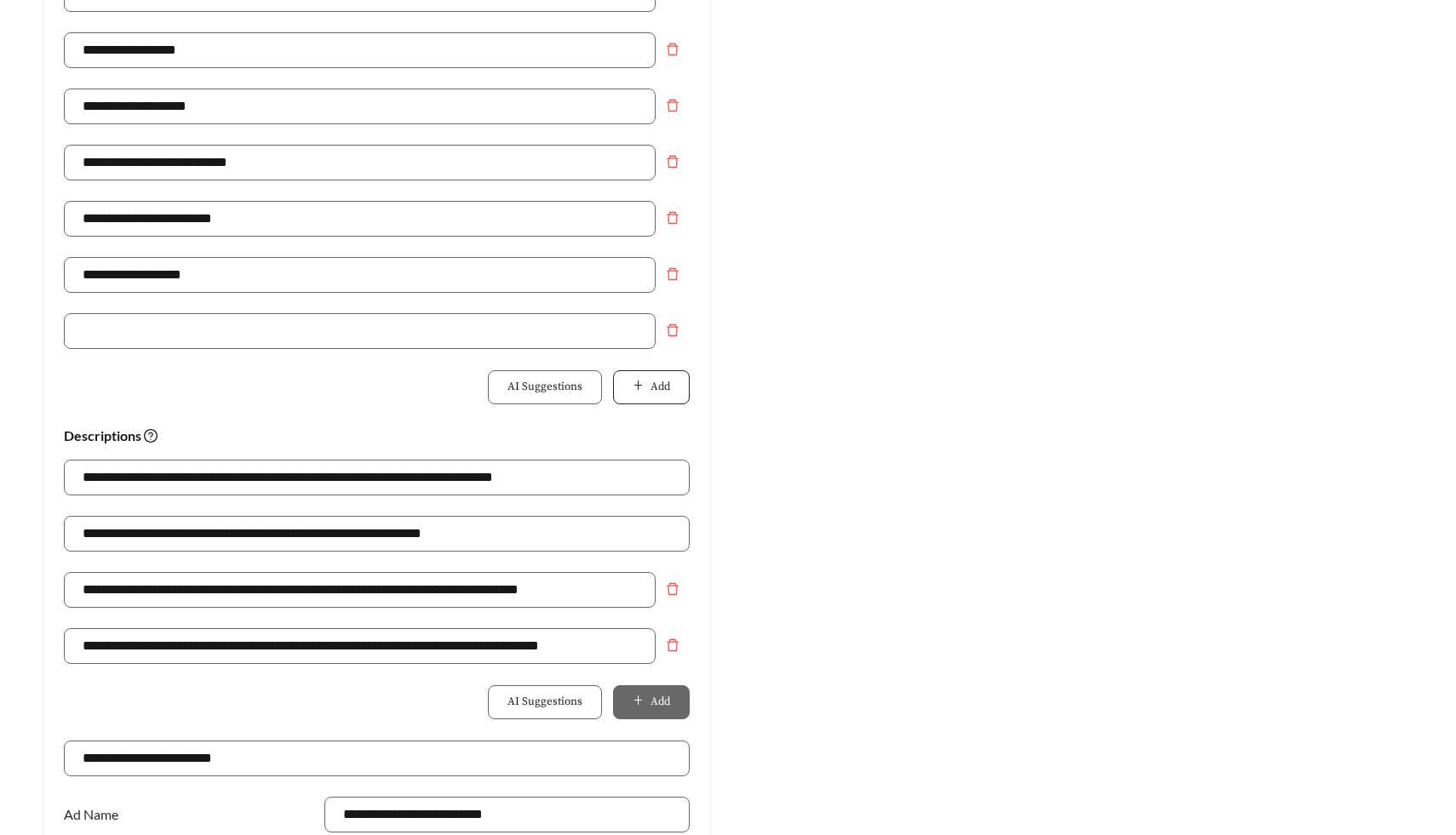 click on "Add" at bounding box center (660, 387) 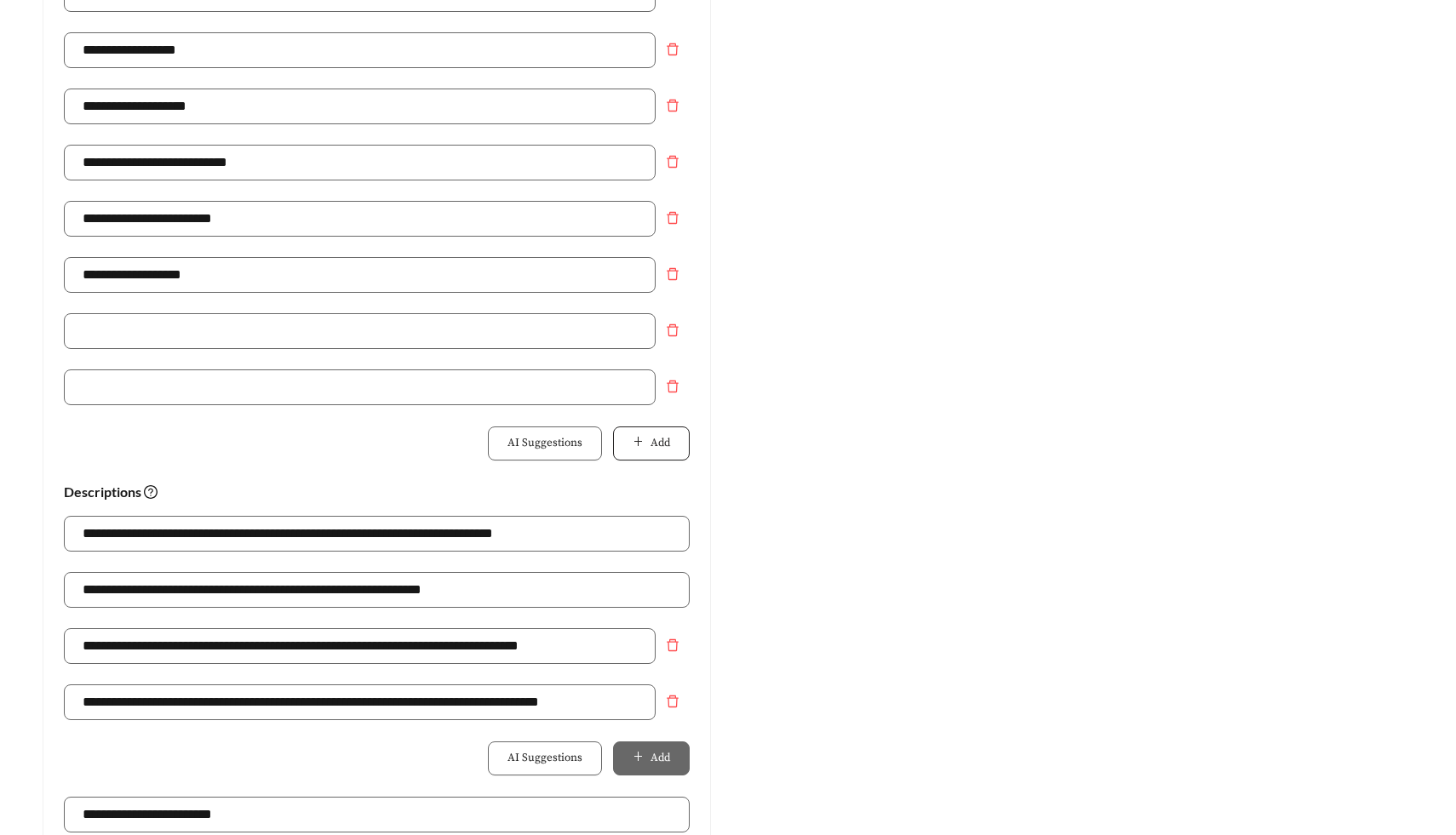 click on "Add" at bounding box center [660, 443] 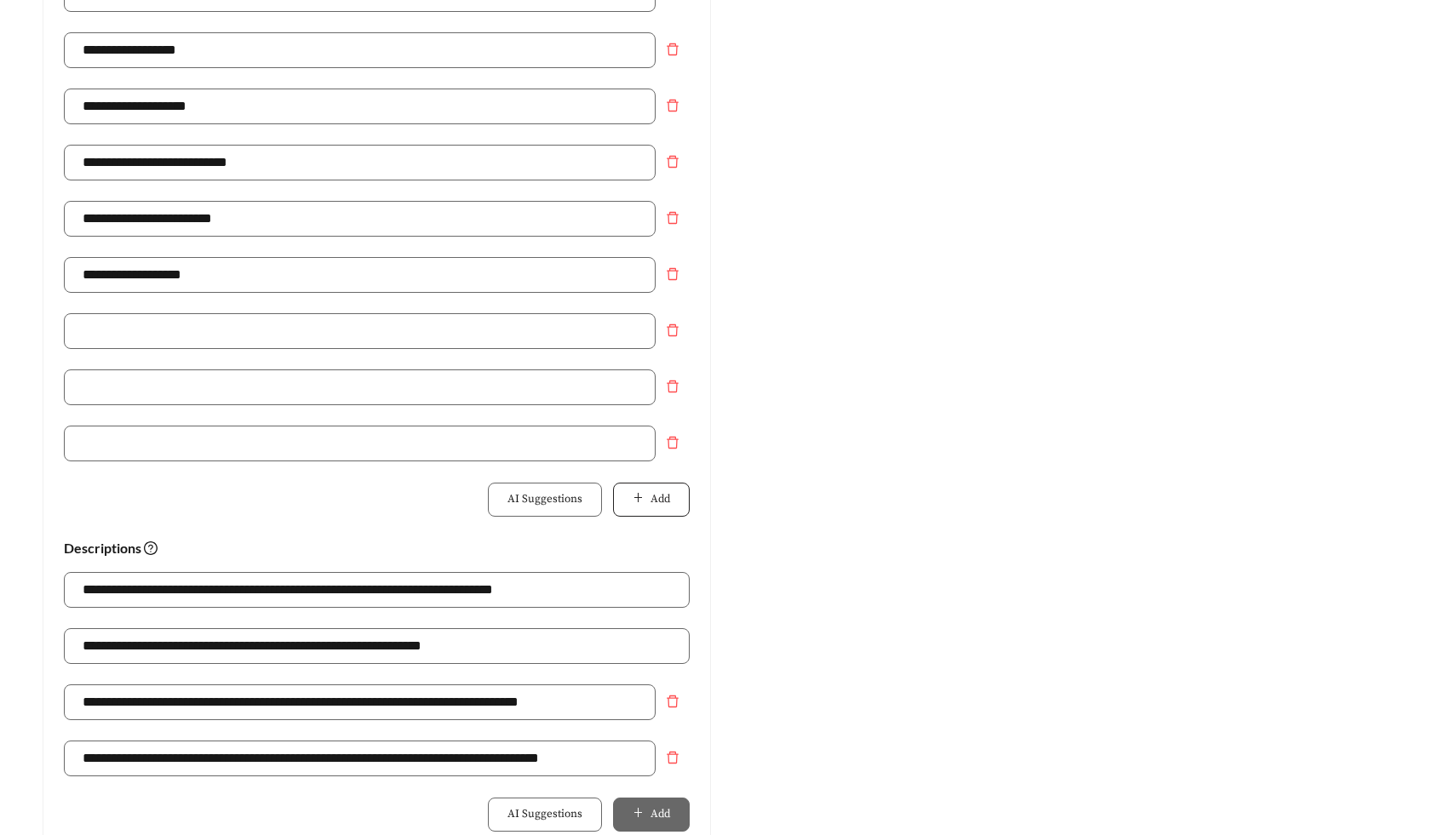 click on "Add" at bounding box center [660, 500] 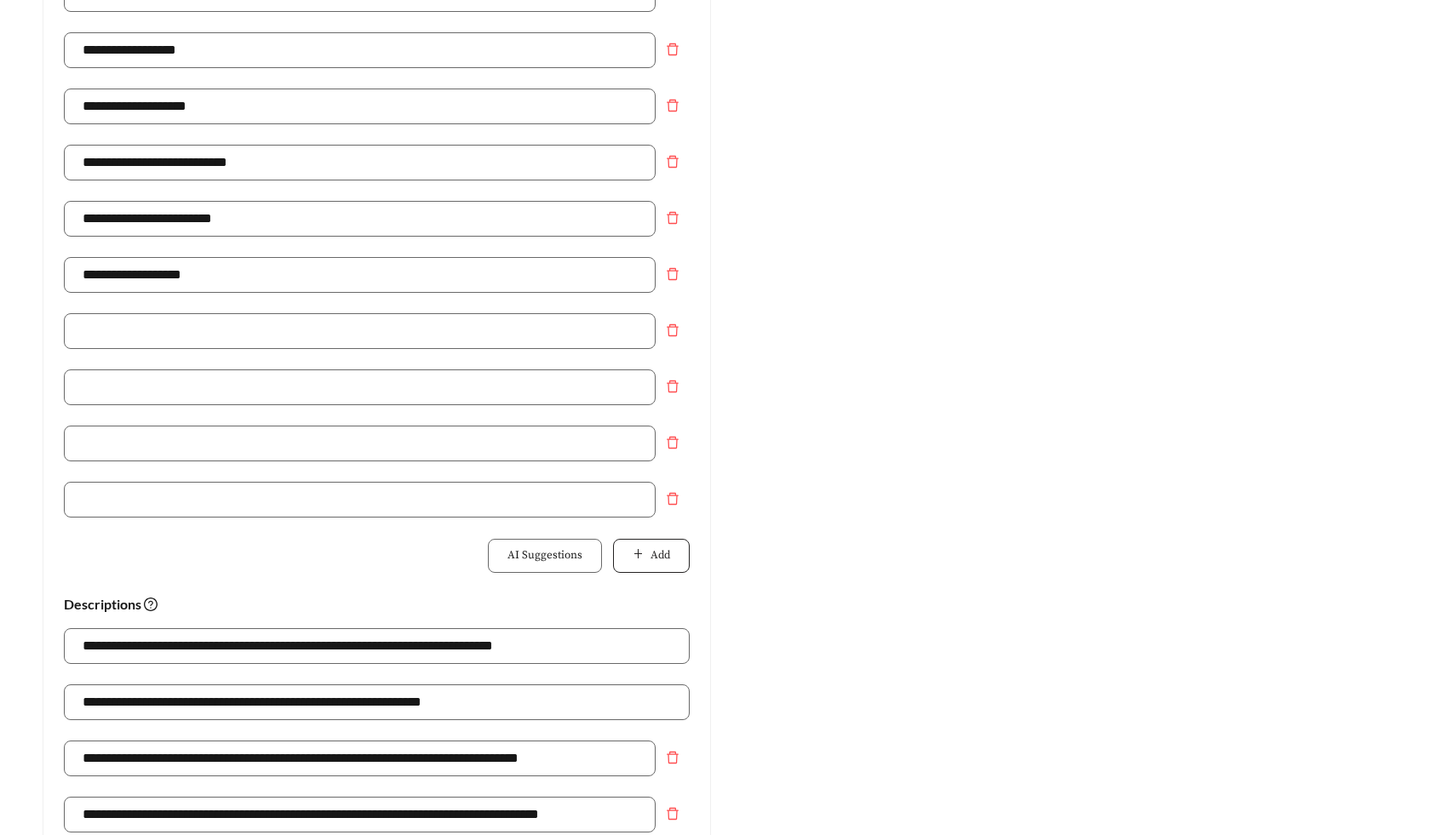click on "Add" at bounding box center (660, 556) 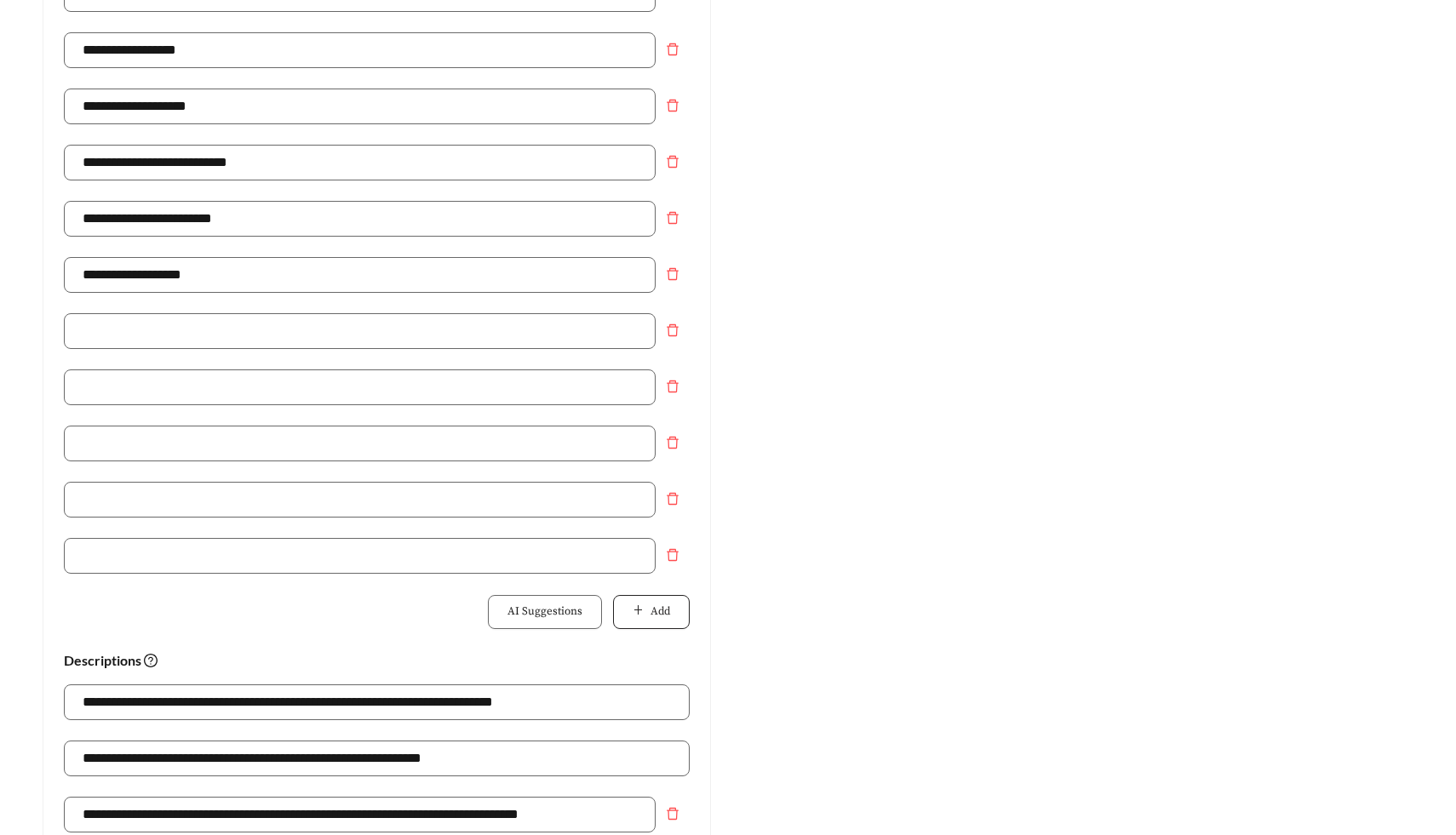 click on "Add" at bounding box center (651, 612) 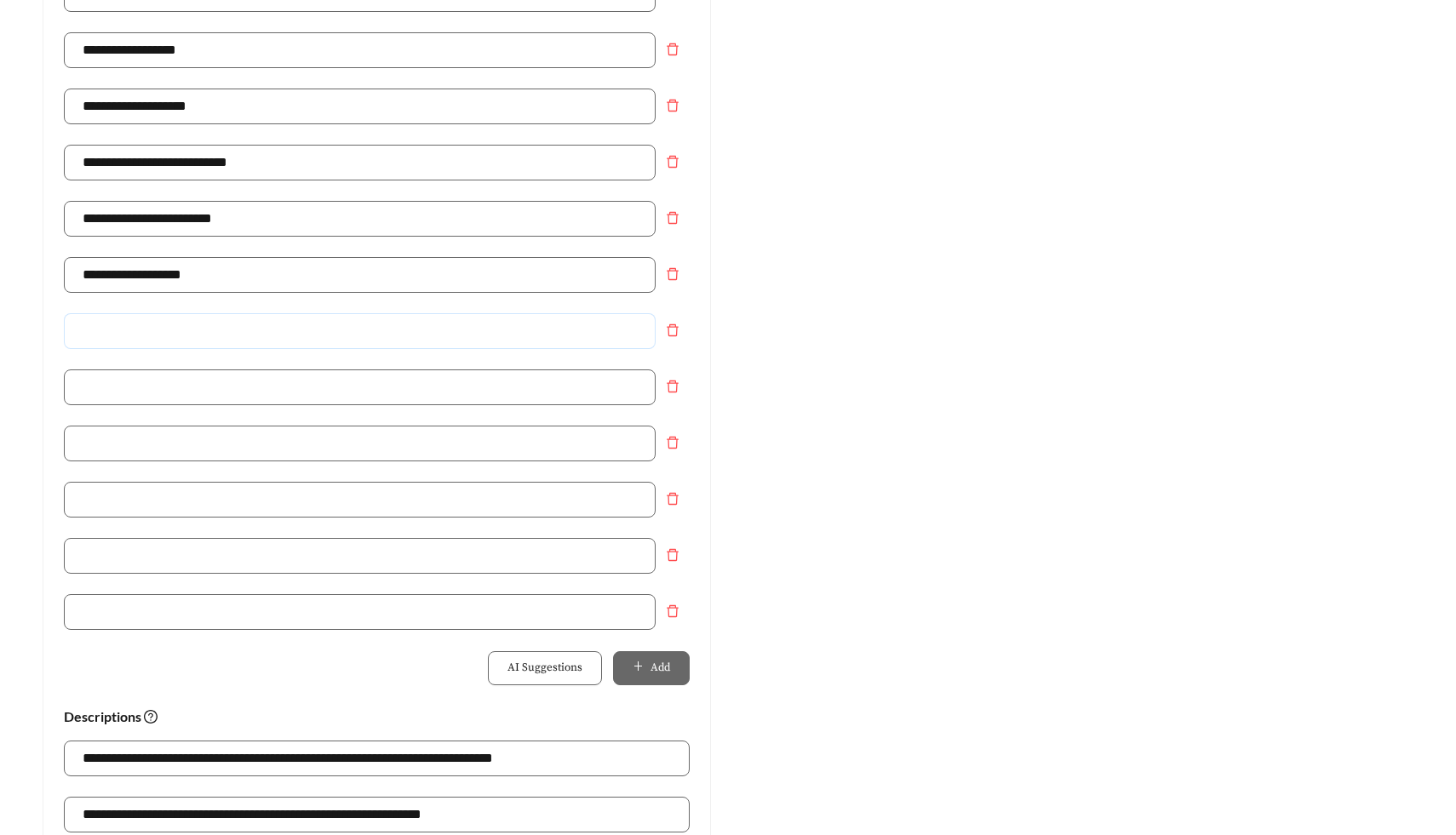 click at bounding box center (359, 331) 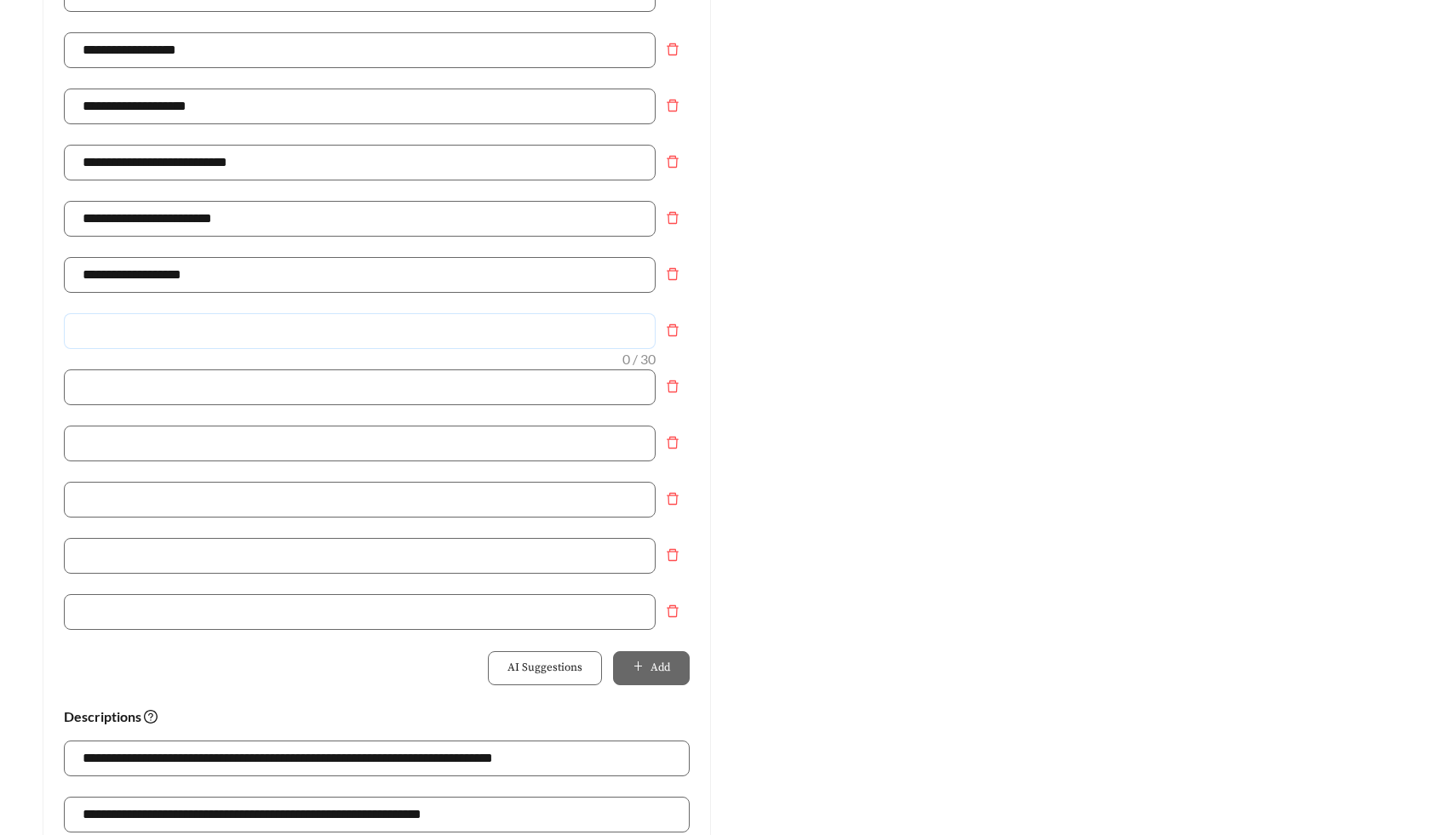 type on "**********" 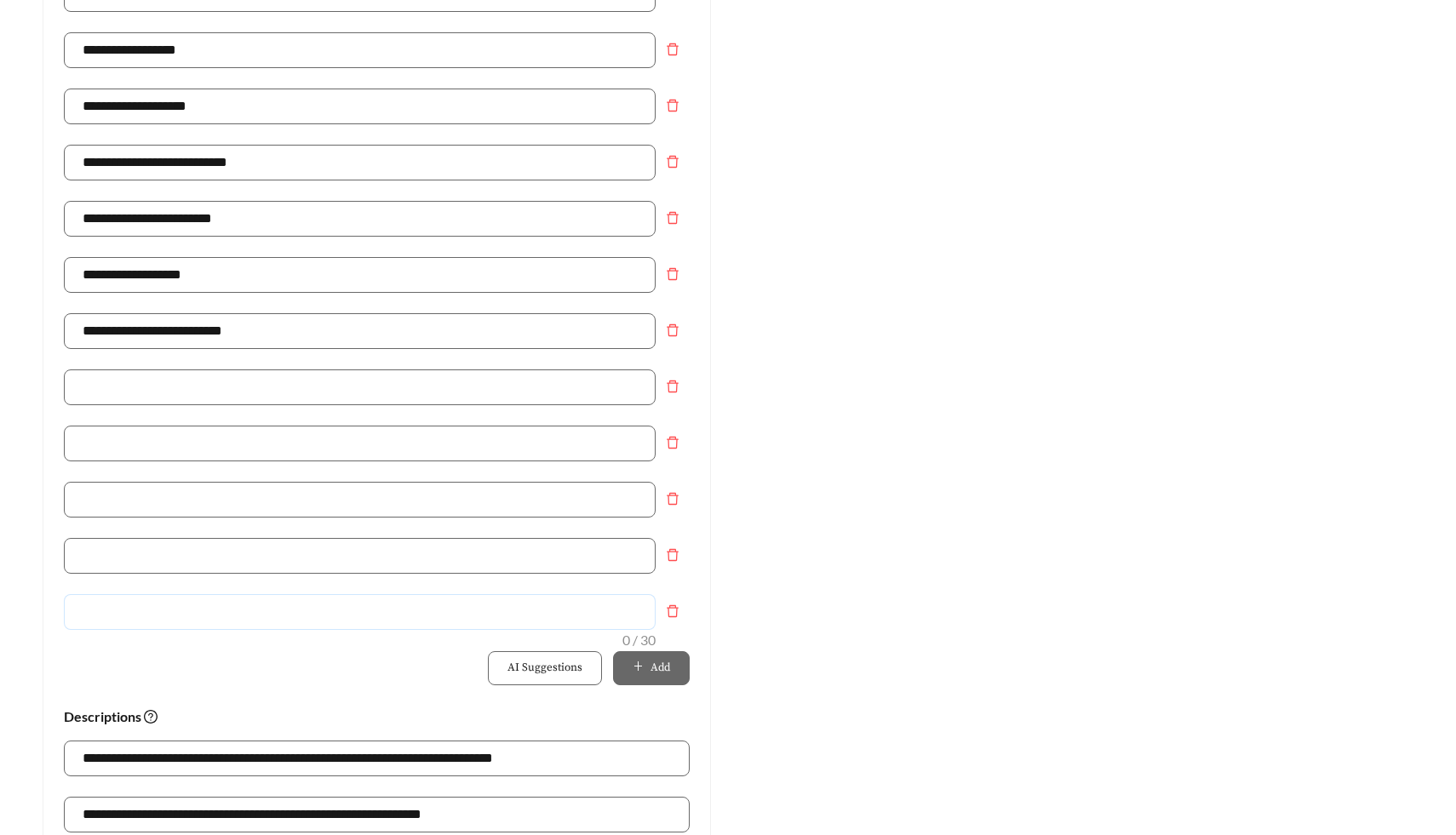 click at bounding box center (359, 612) 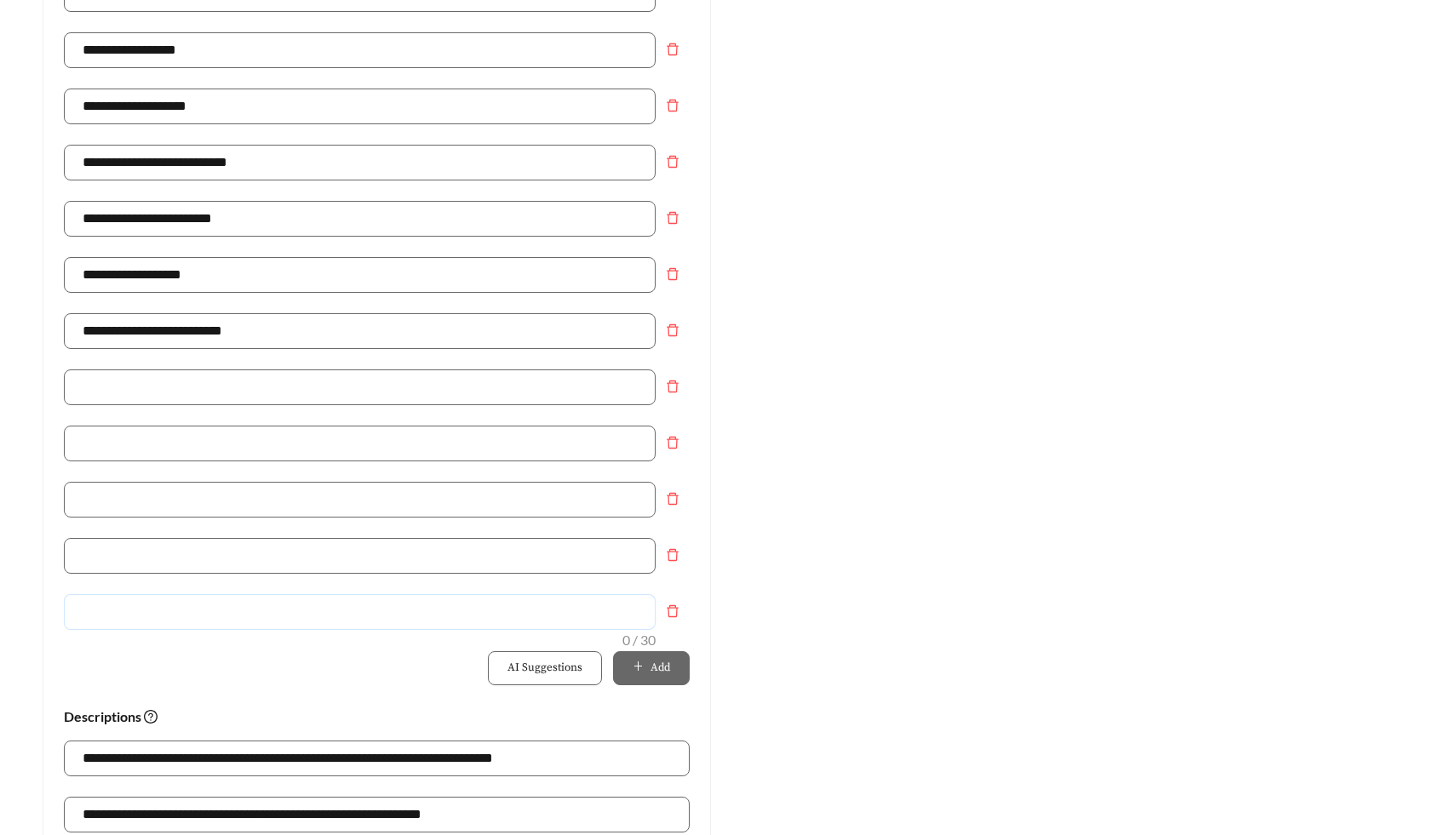 type on "**********" 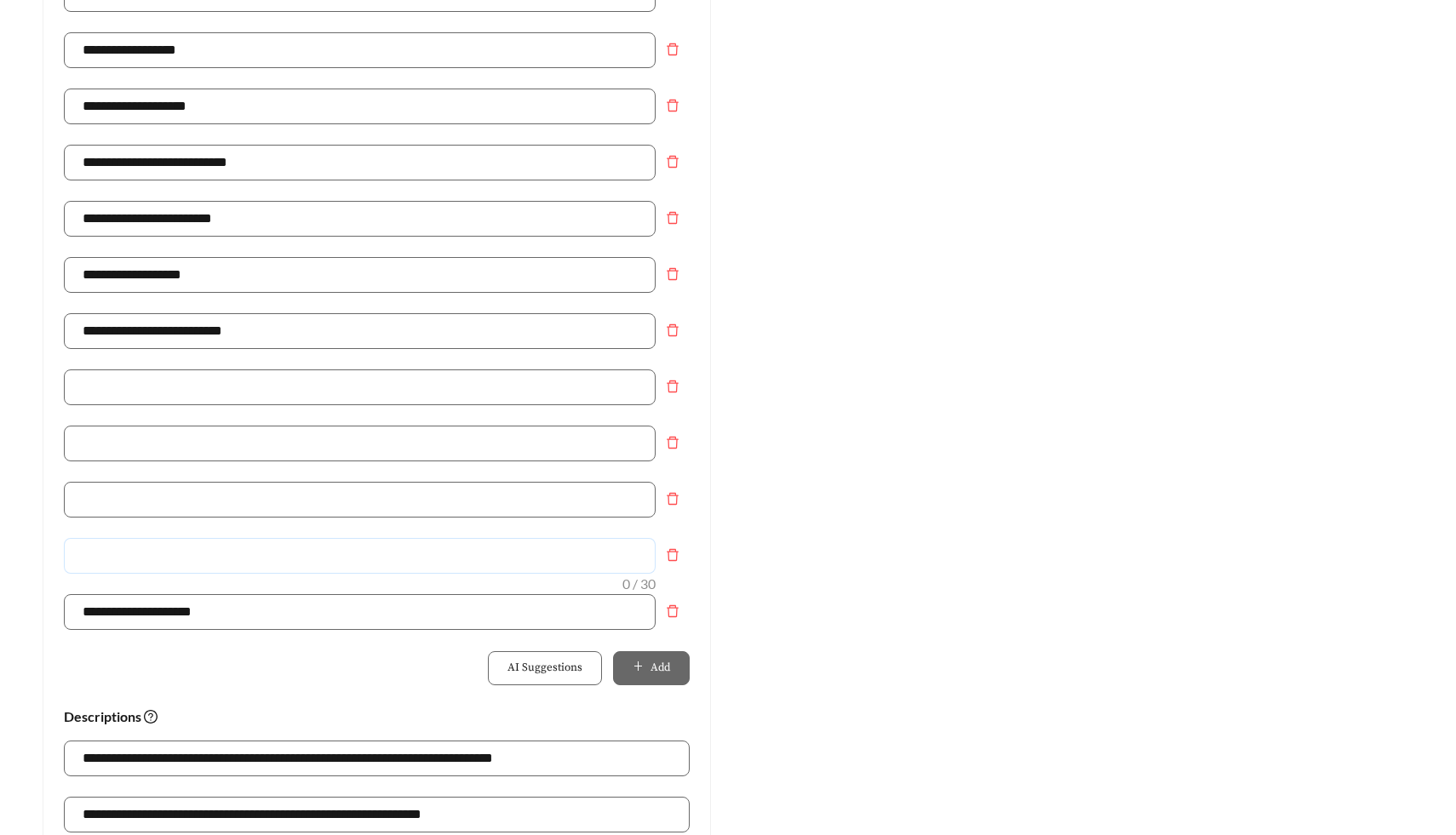 click at bounding box center (359, 556) 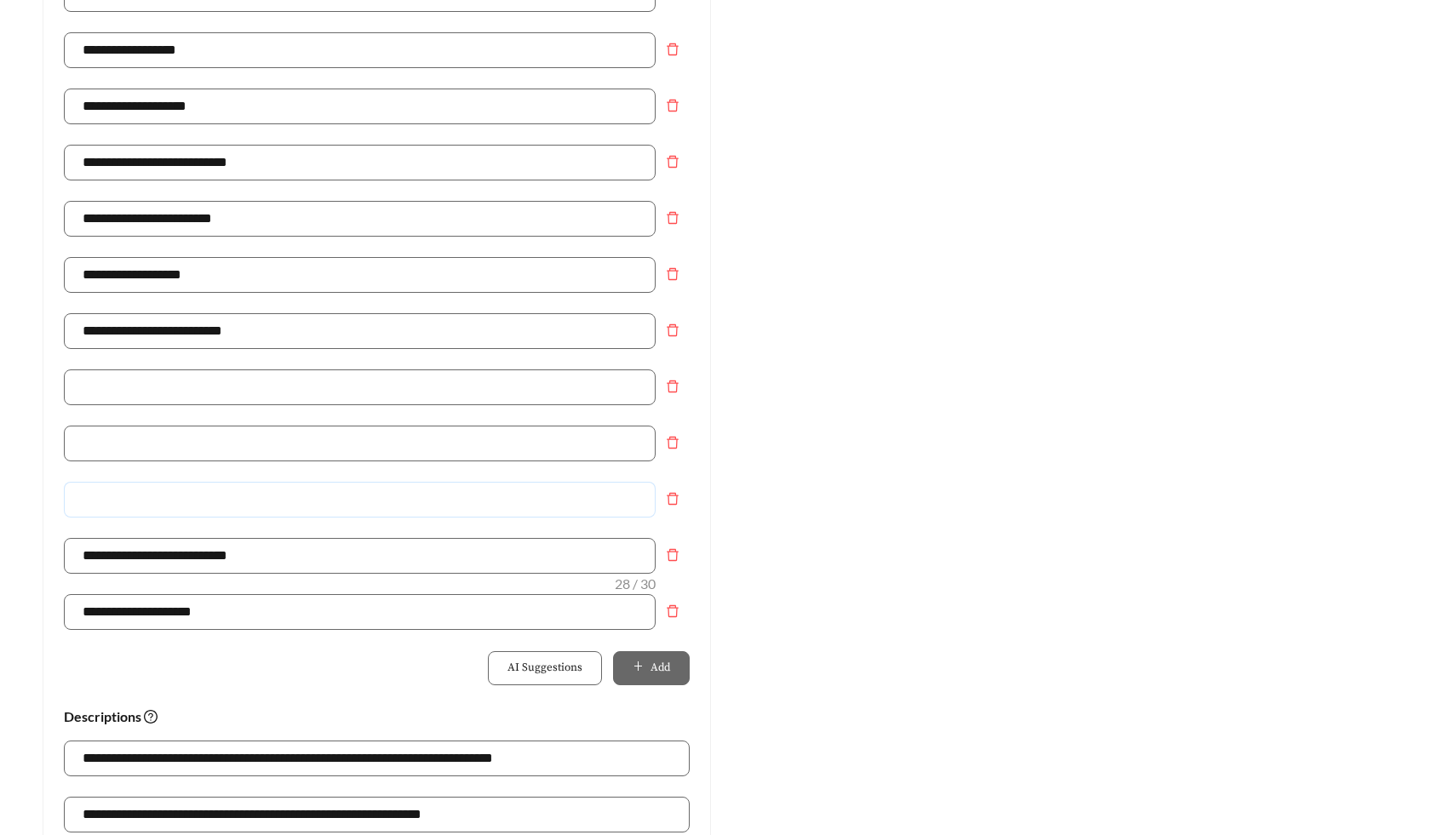 click at bounding box center (359, 500) 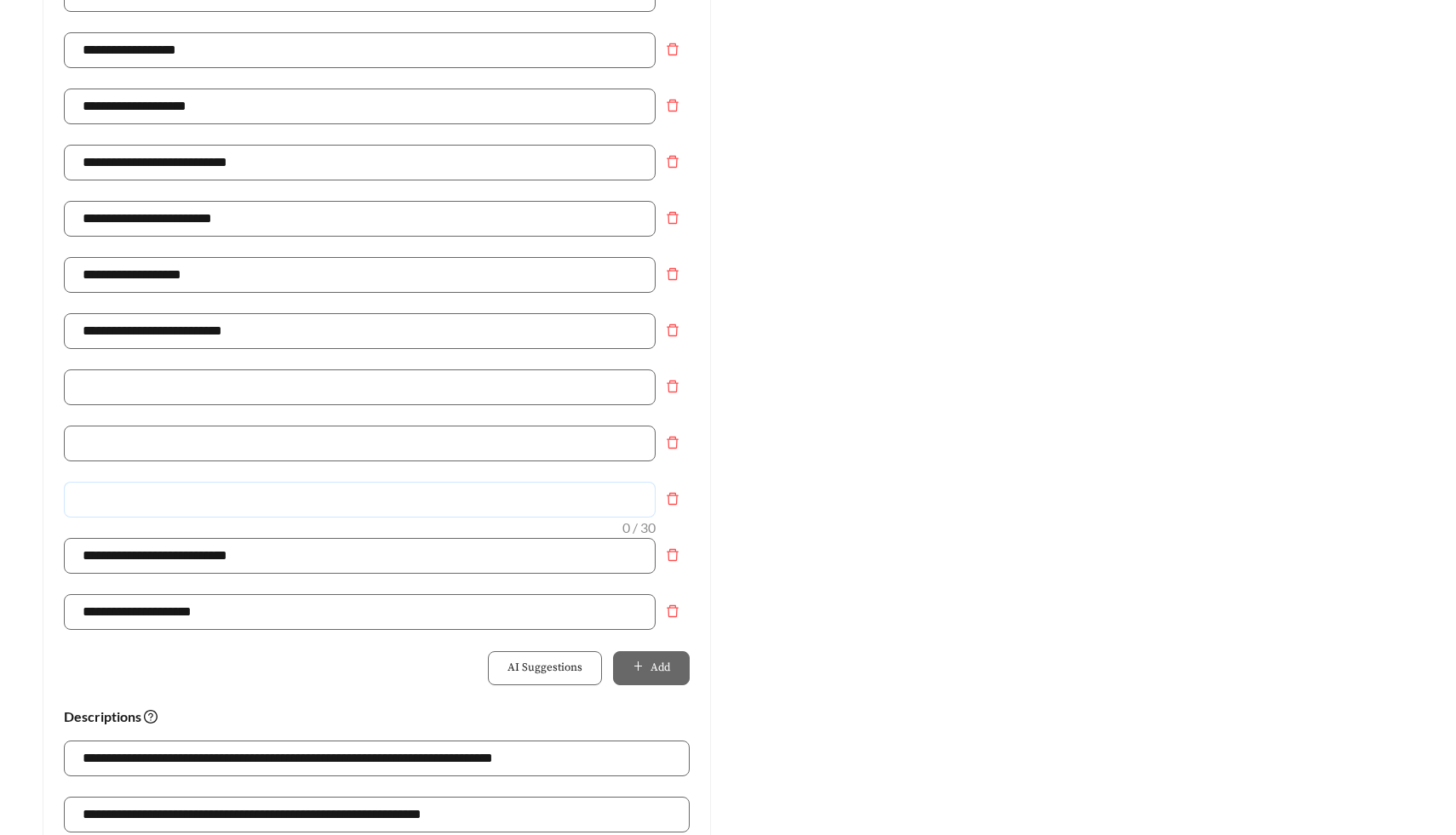 type on "**********" 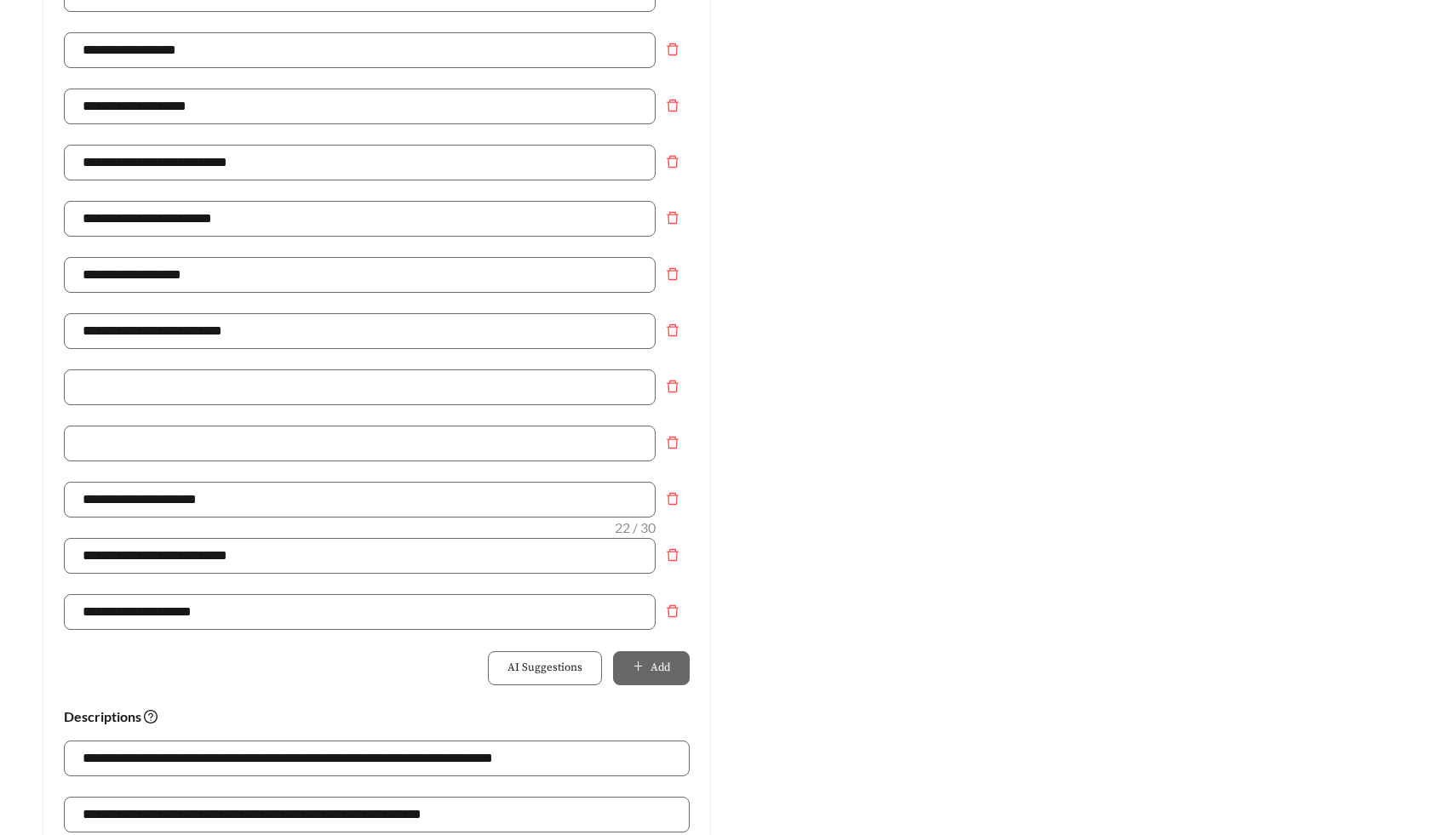 click at bounding box center [376, 454] 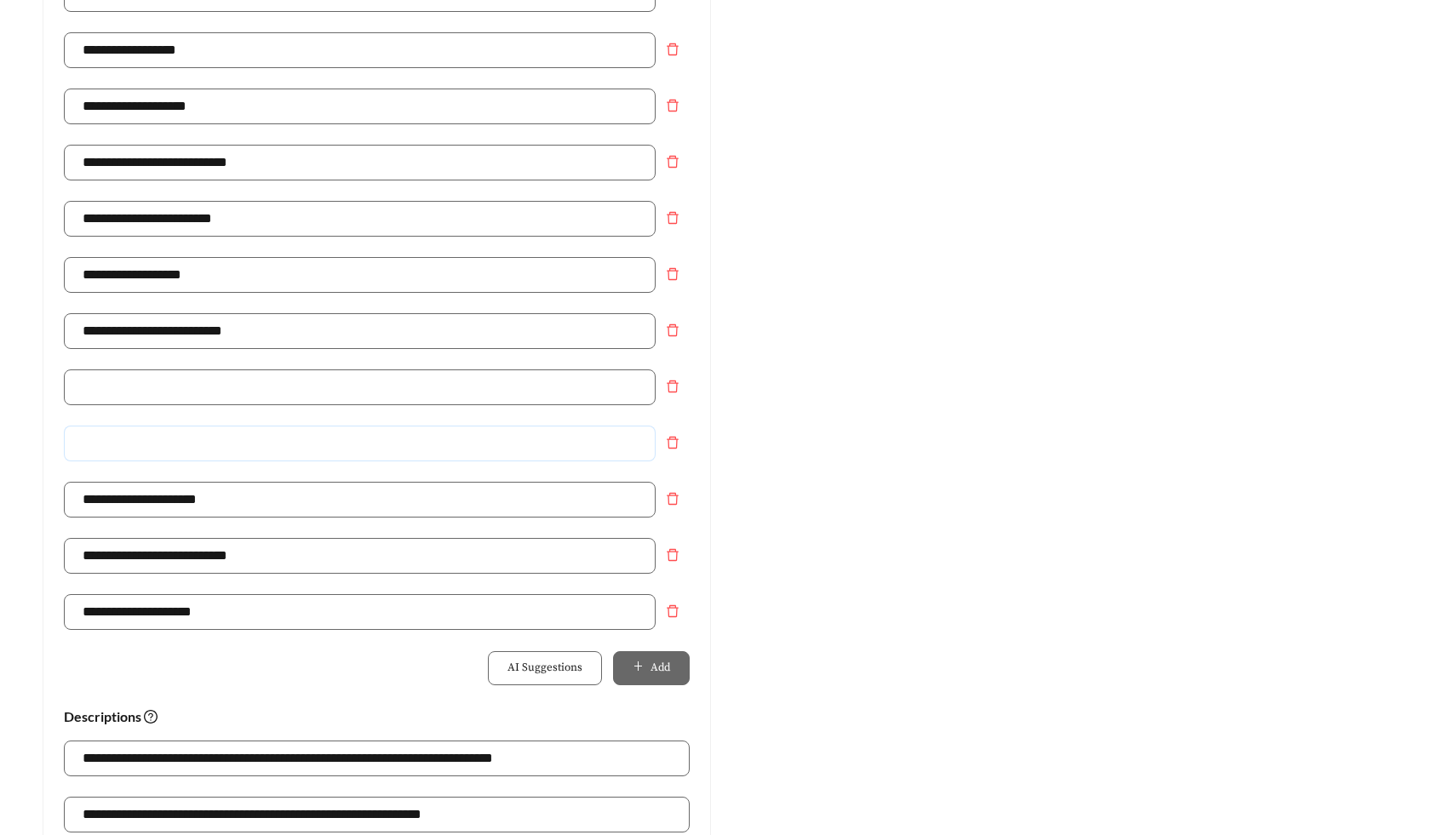 click at bounding box center (359, 443) 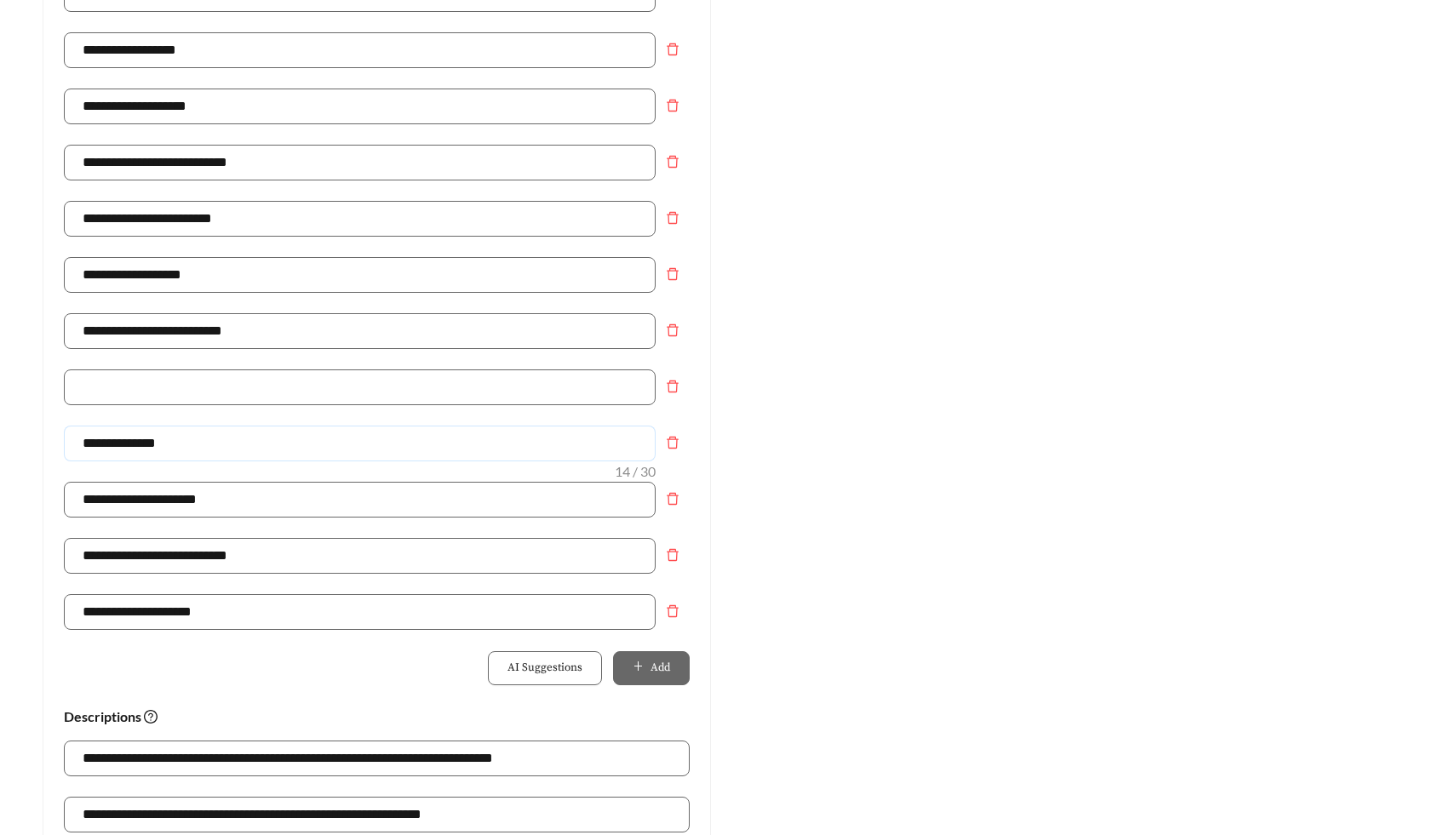 click on "**********" at bounding box center (359, 443) 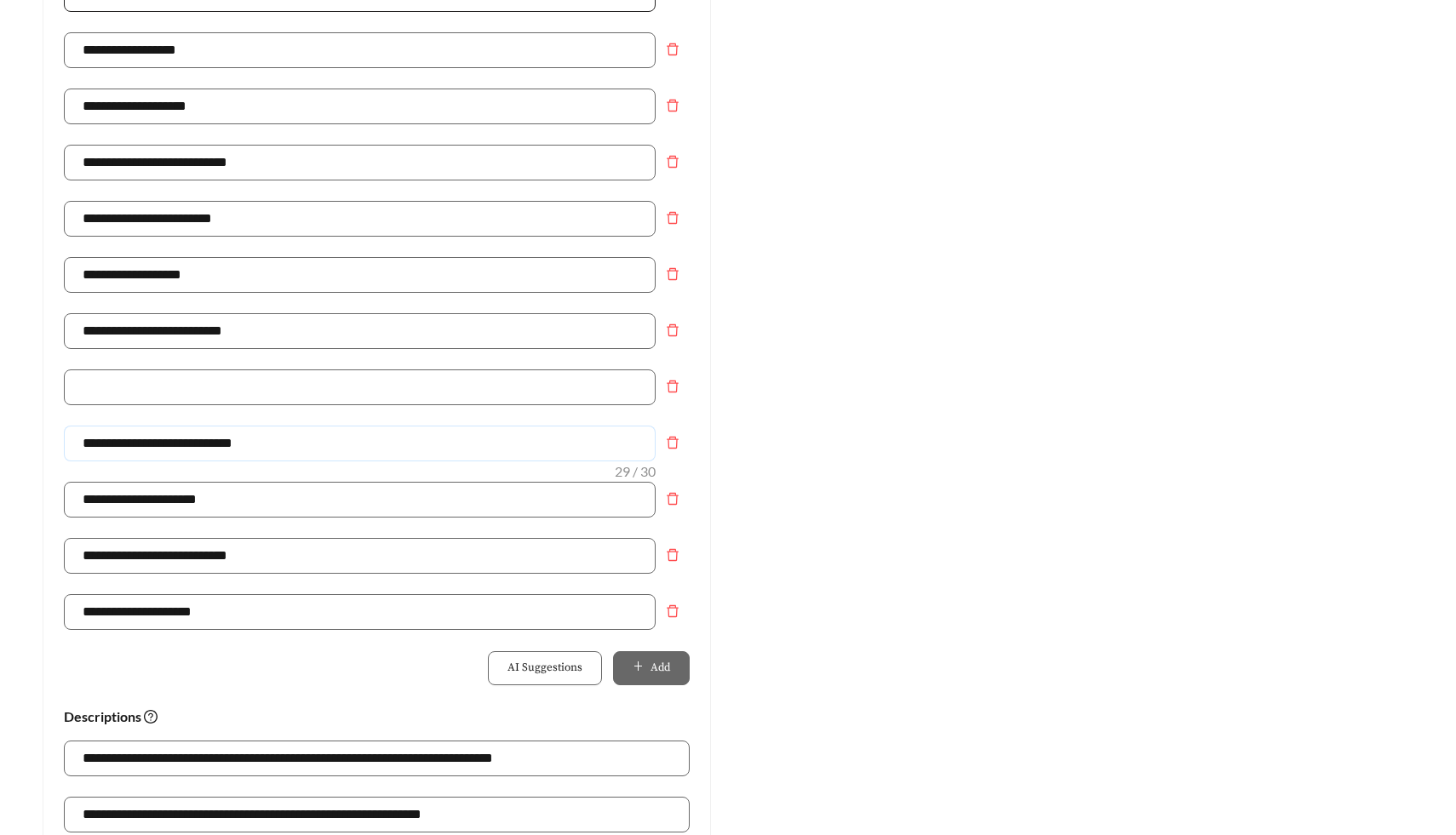 type on "**********" 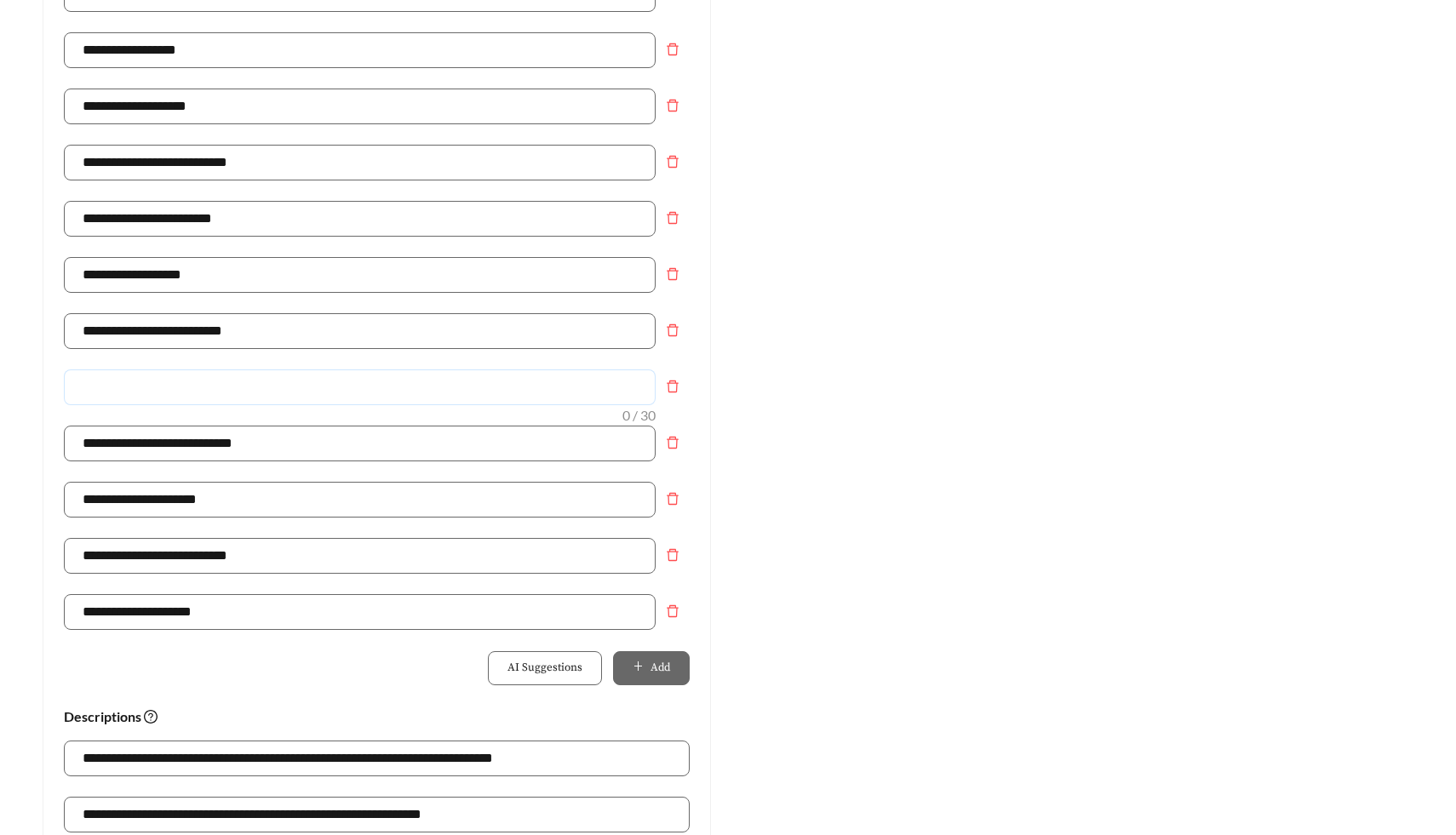 click at bounding box center [359, 387] 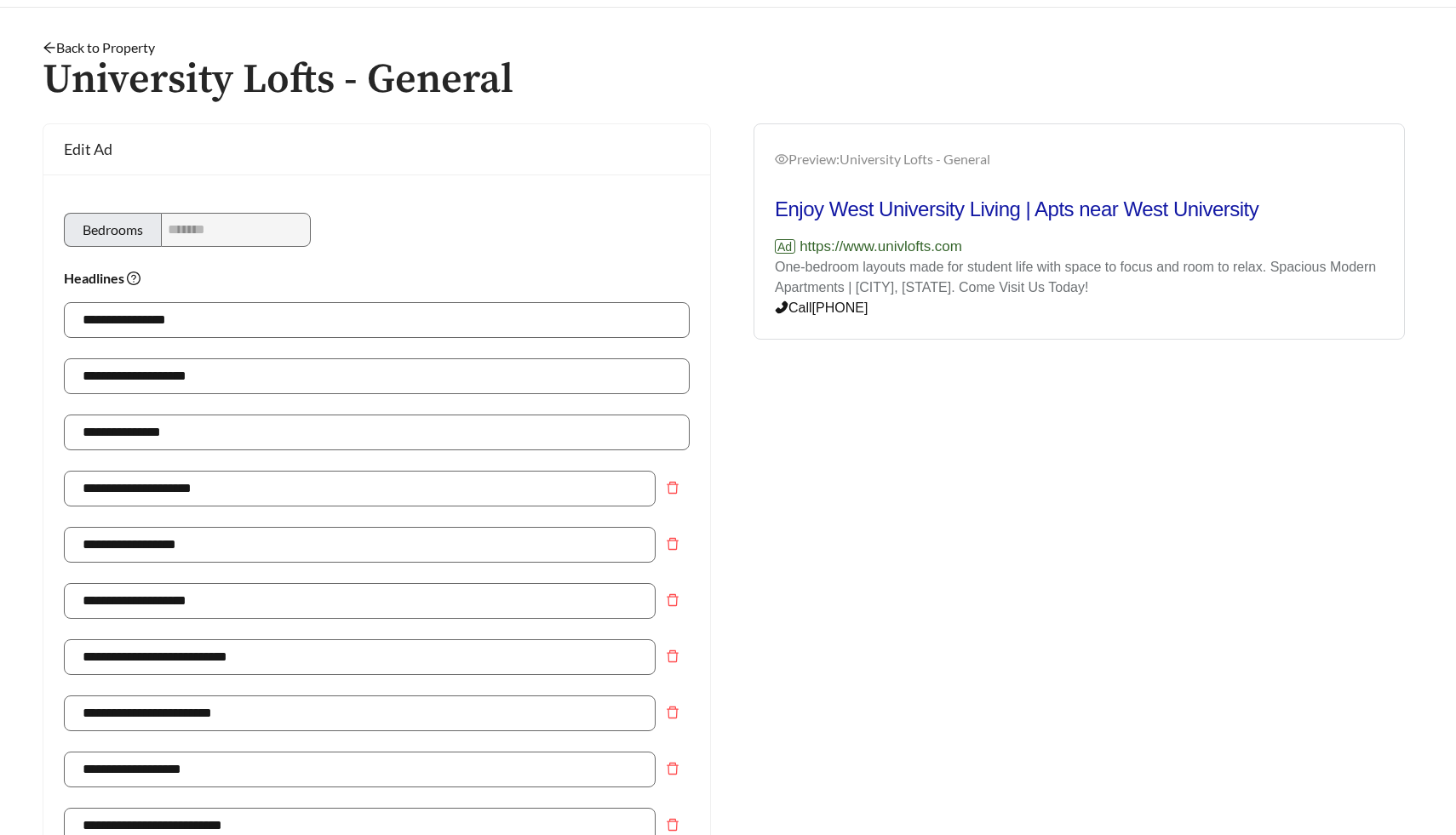 scroll, scrollTop: 10, scrollLeft: 0, axis: vertical 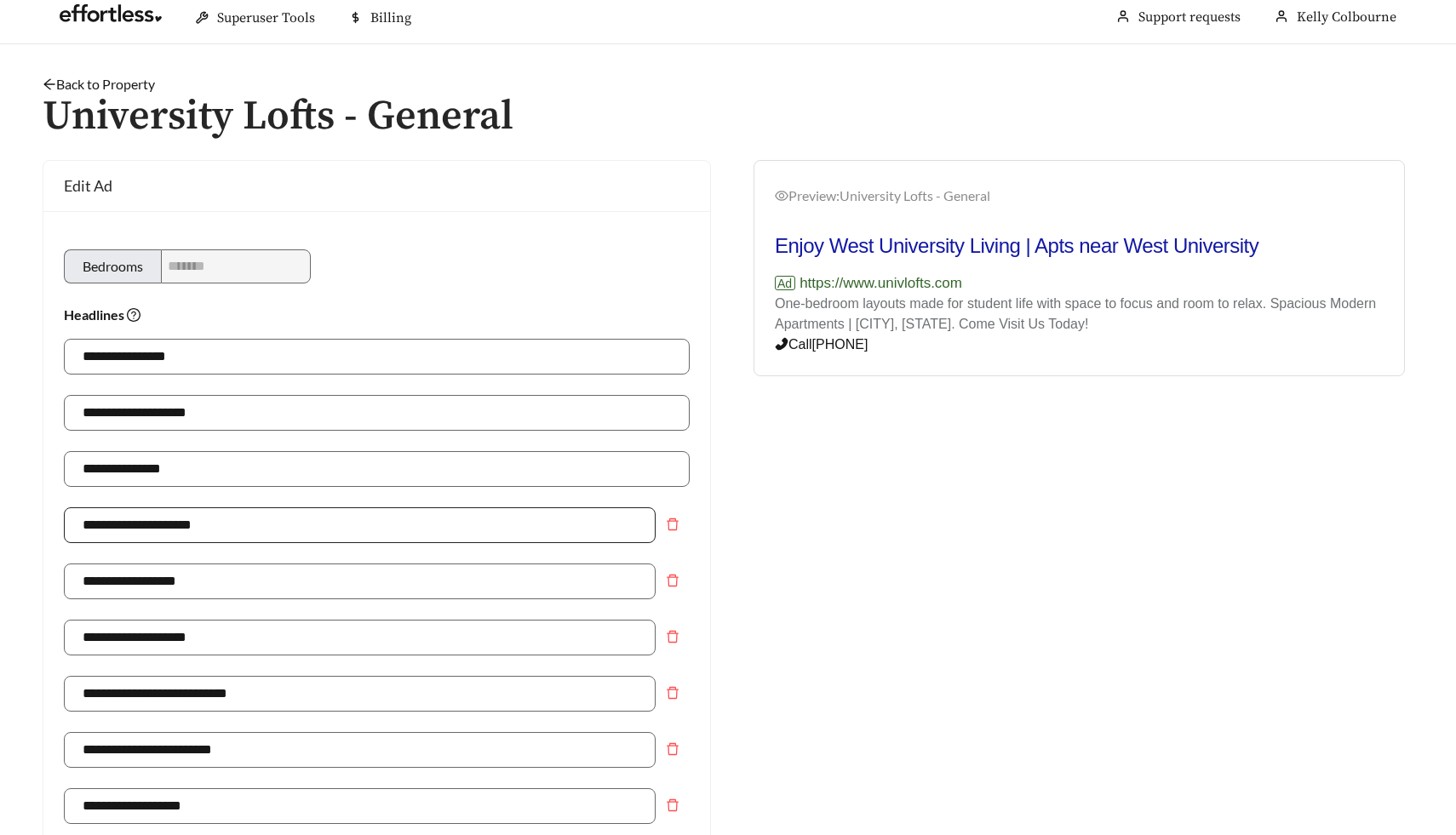 type on "**********" 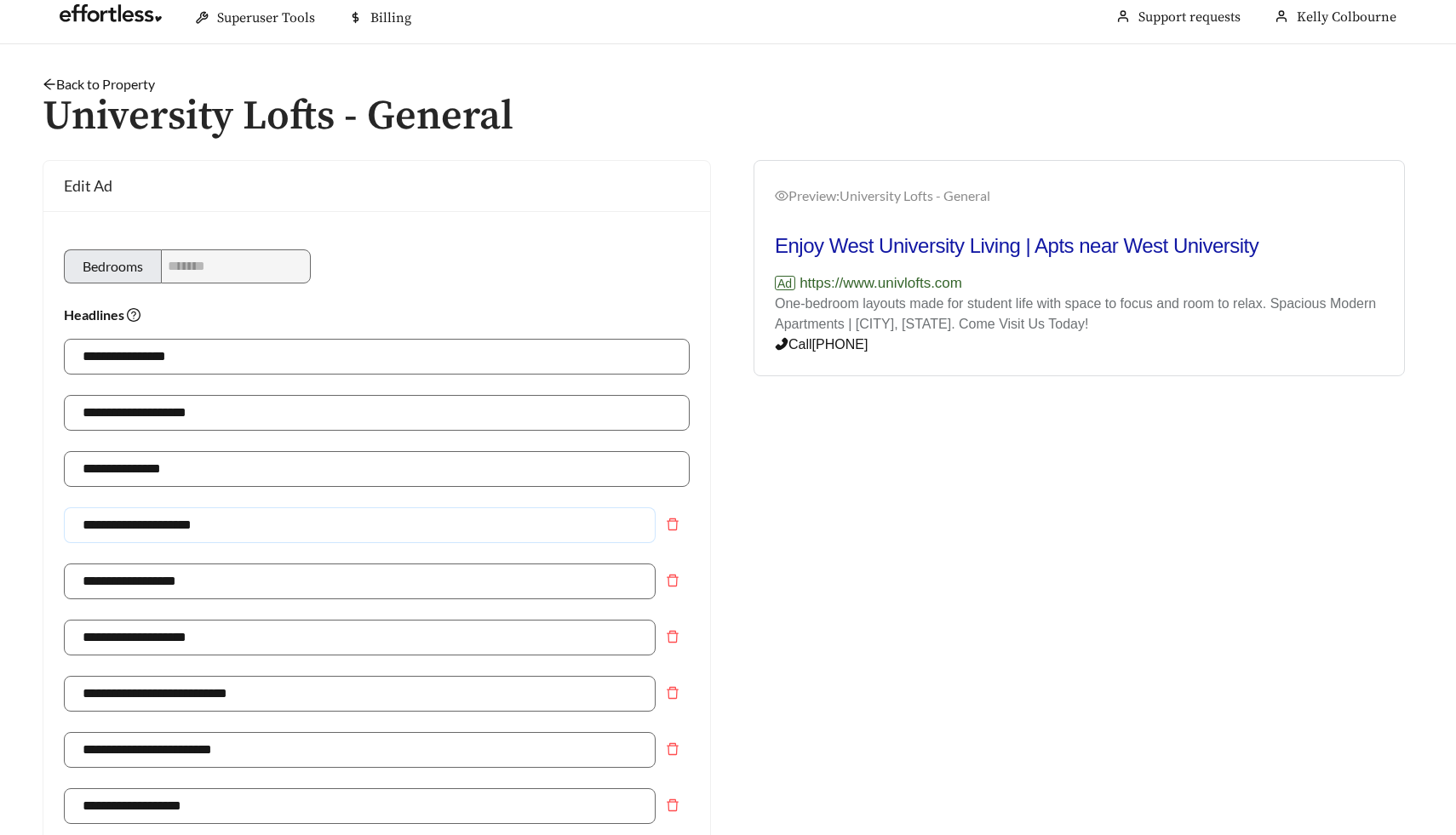 click on "**********" at bounding box center (359, 525) 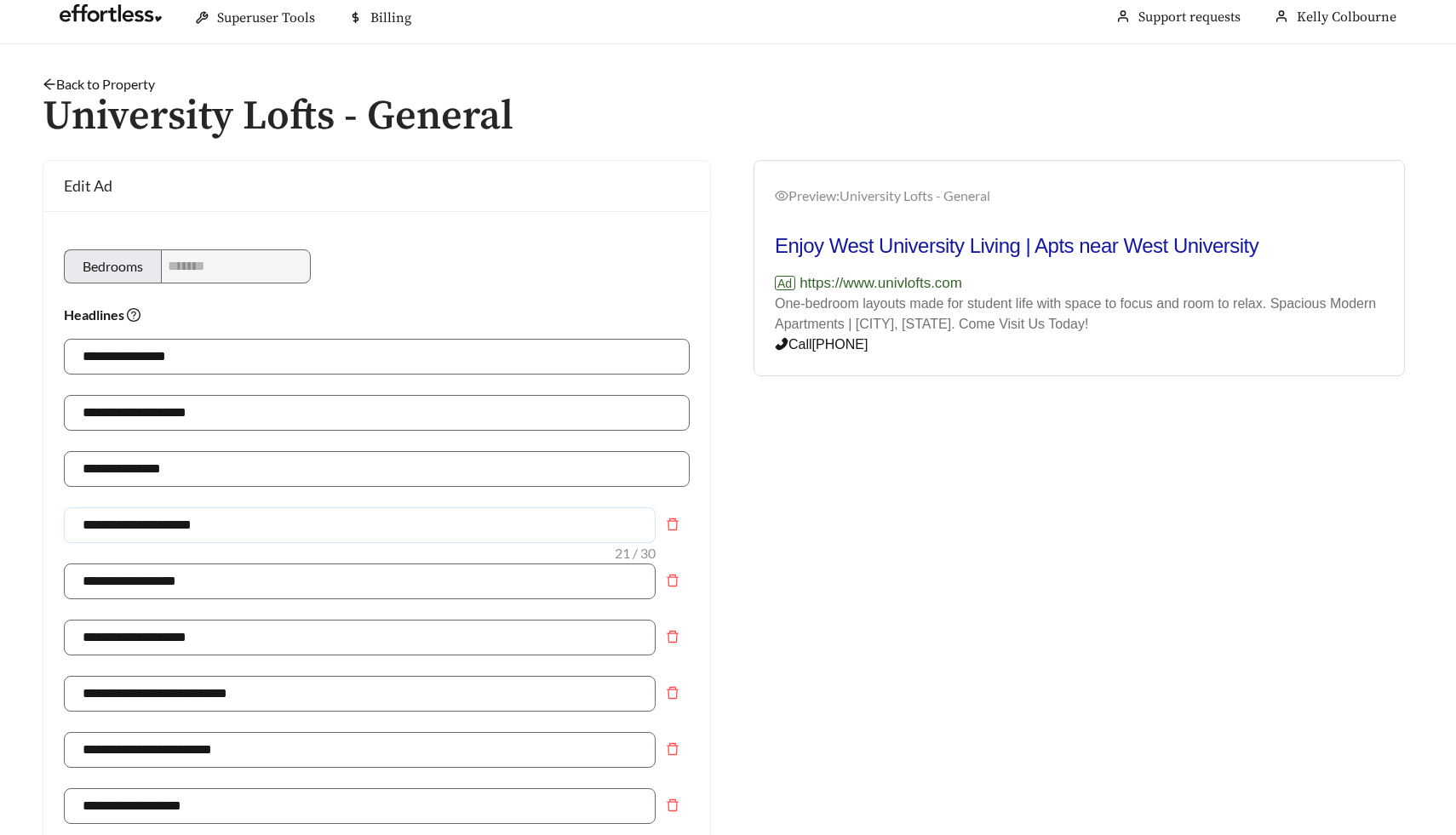 click on "**********" at bounding box center (359, 525) 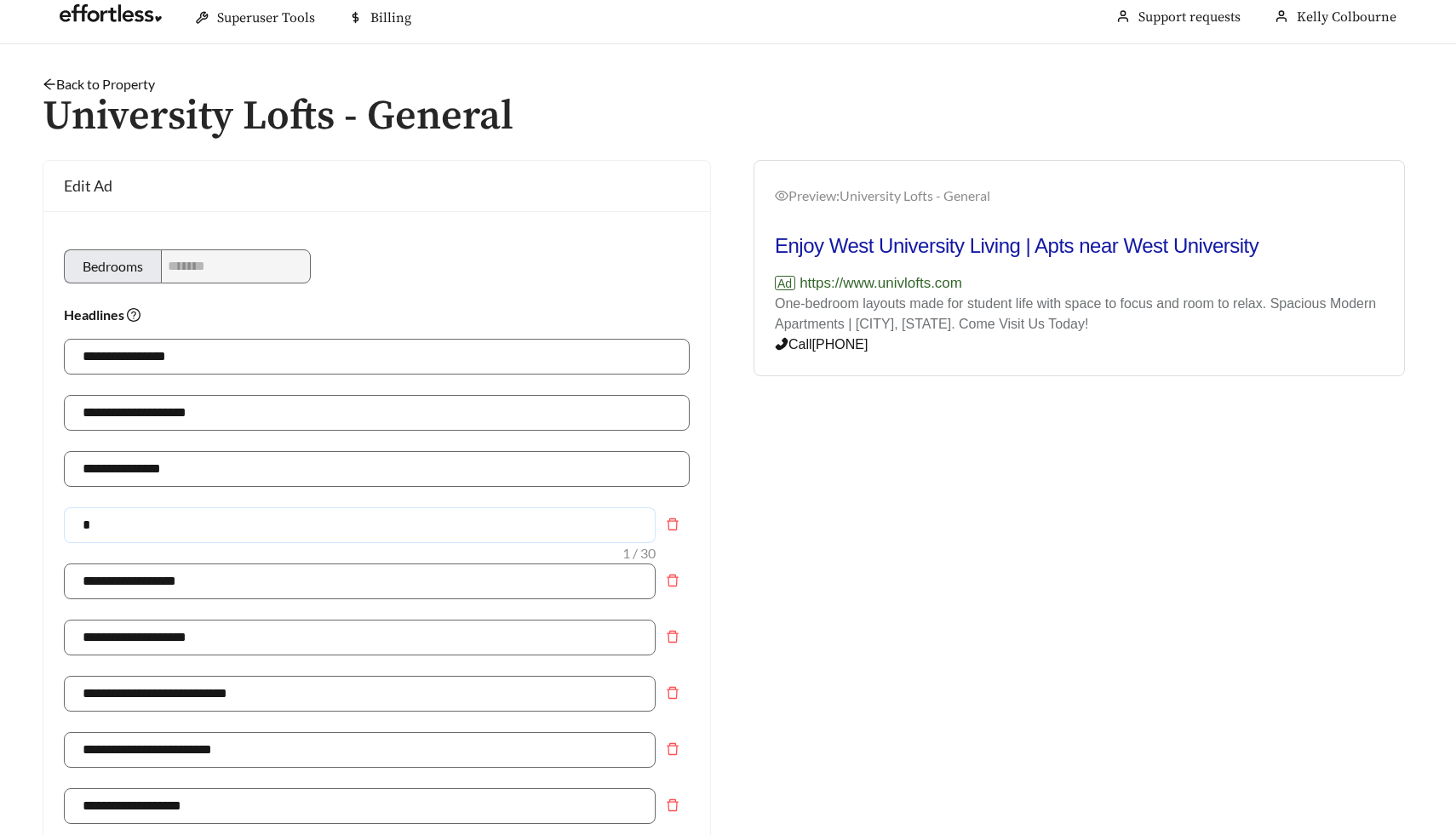 type on "**********" 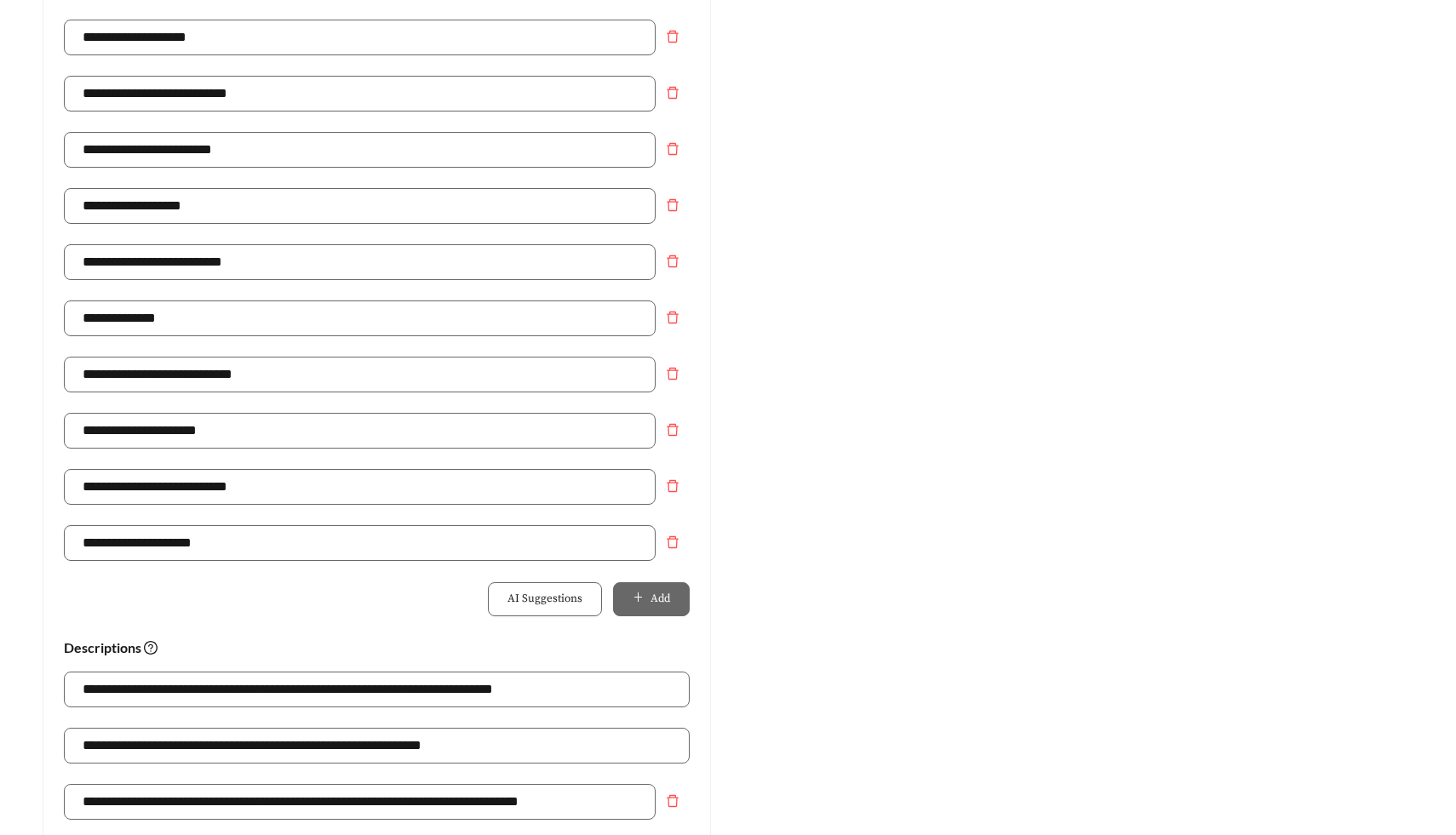 scroll, scrollTop: 1237, scrollLeft: 0, axis: vertical 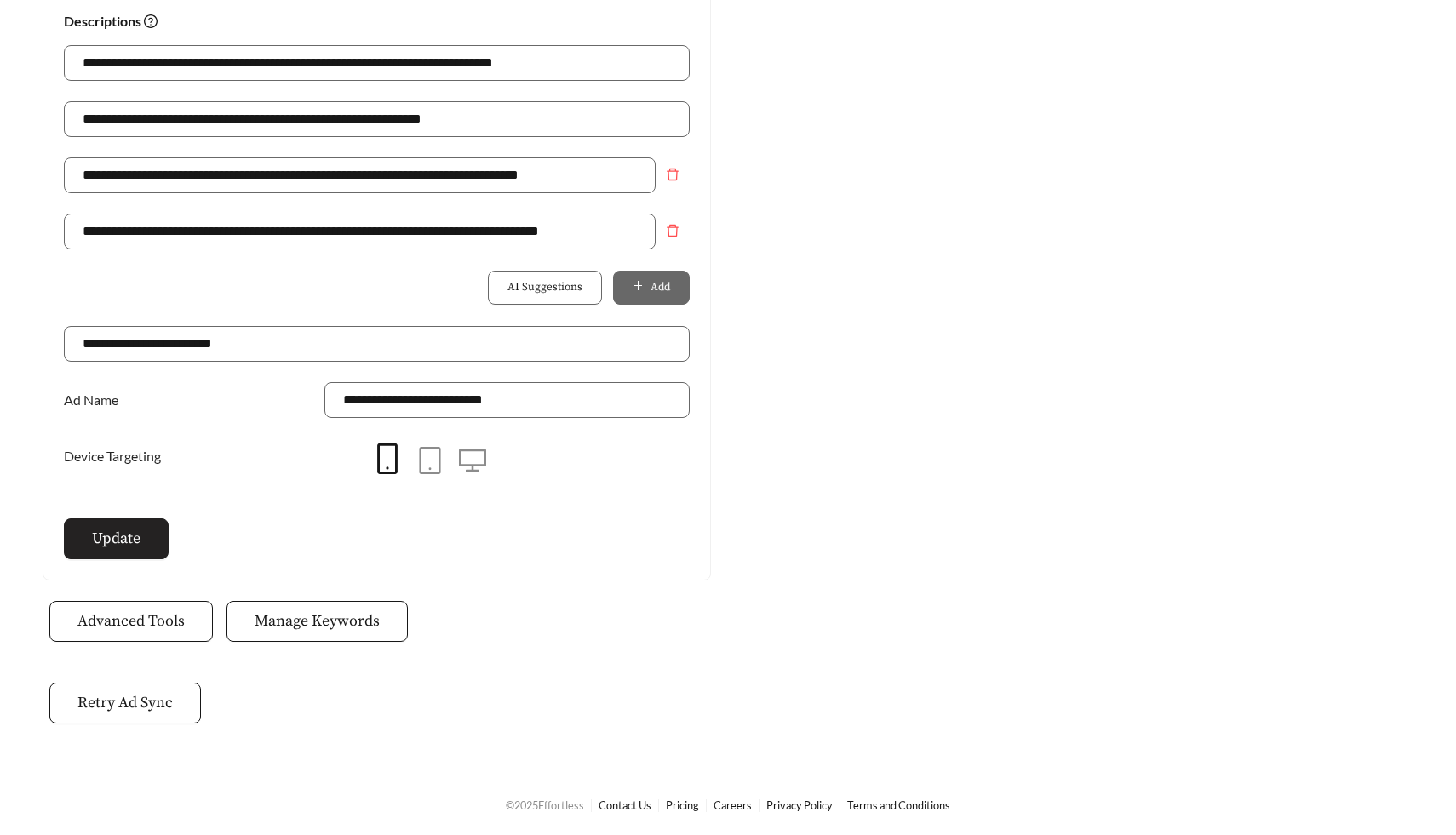 click on "Update" at bounding box center (116, 538) 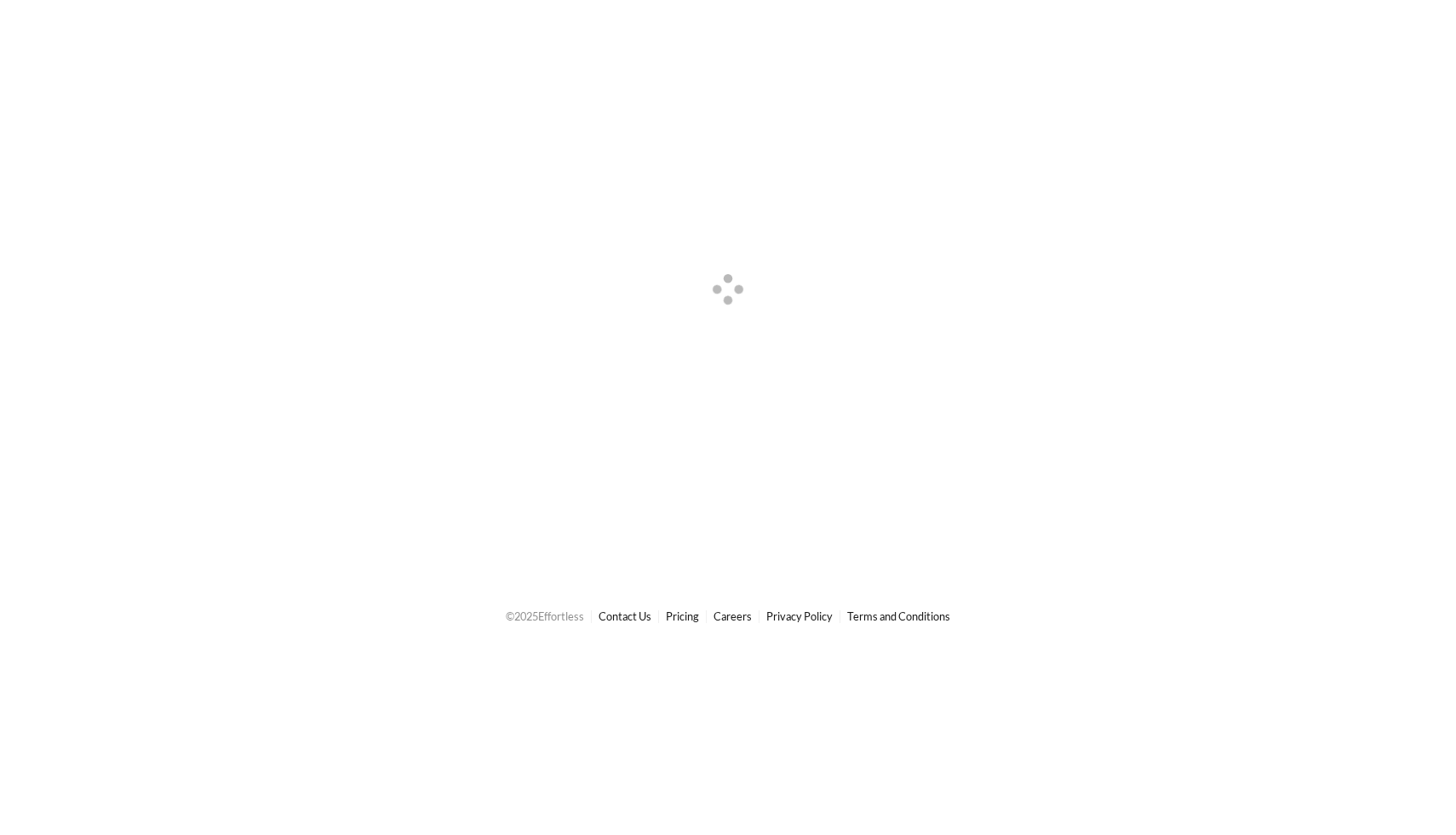 scroll, scrollTop: 0, scrollLeft: 0, axis: both 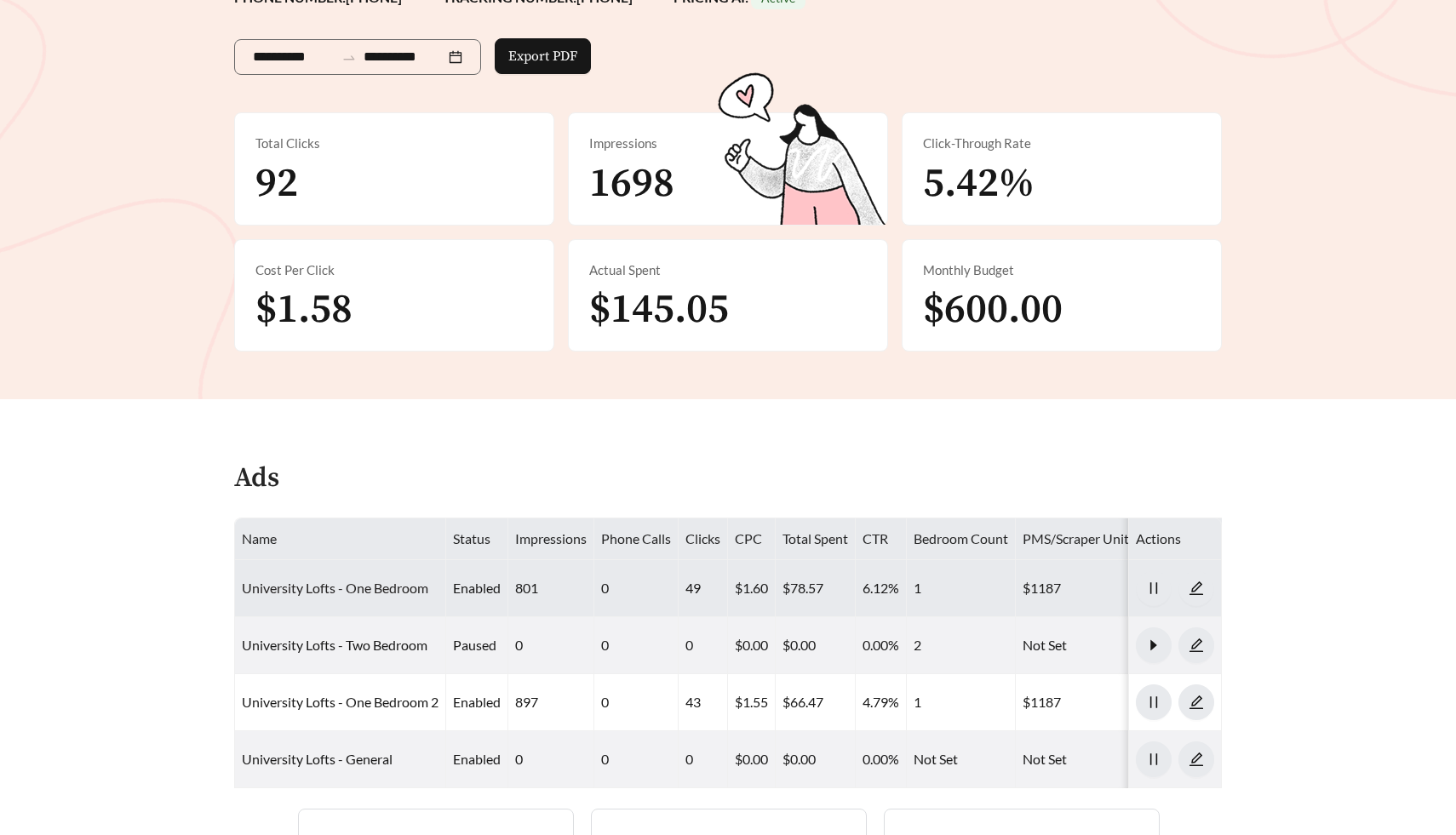 click on "University Lofts - One Bedroom" at bounding box center [335, 587] 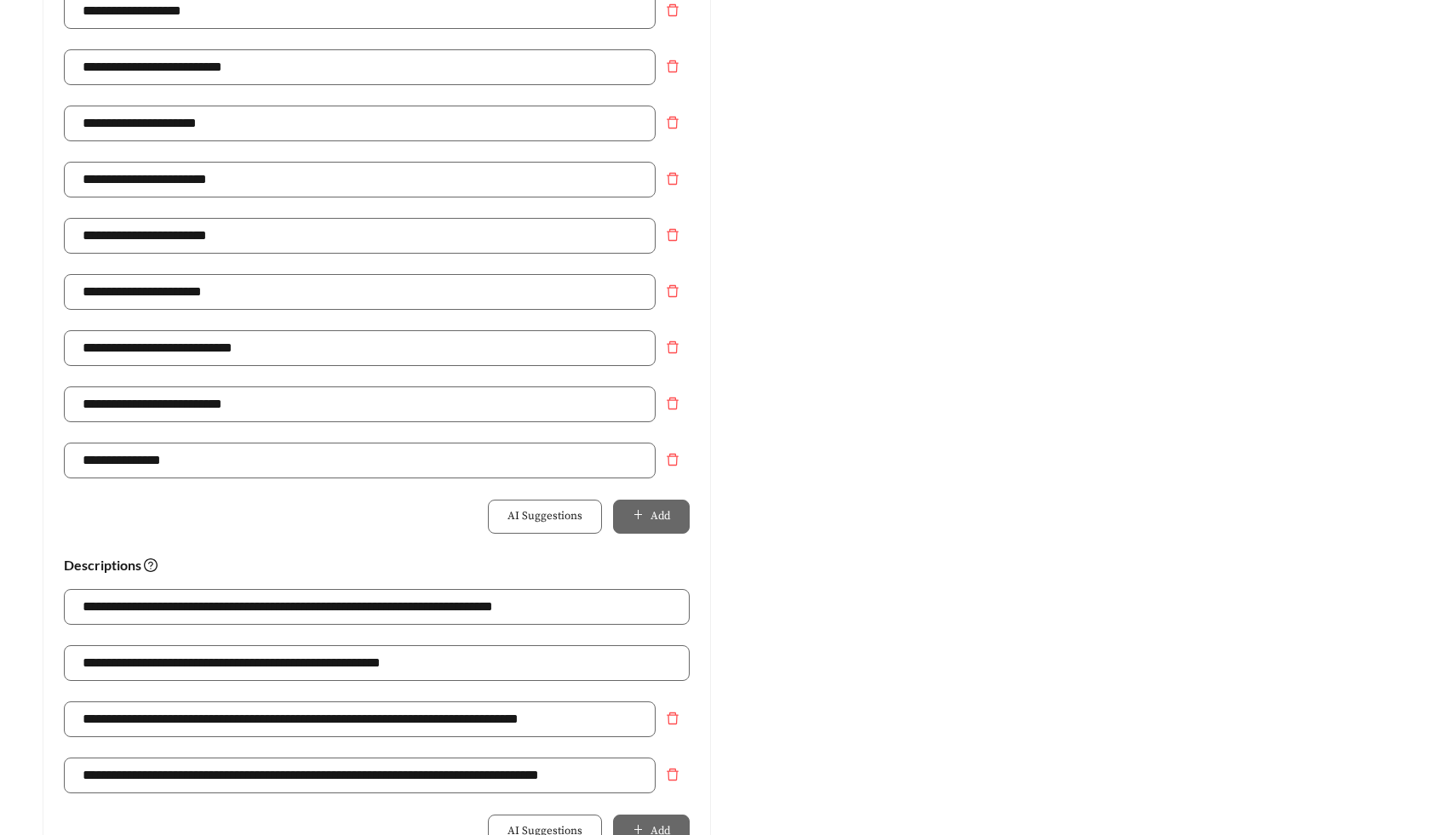 scroll, scrollTop: 695, scrollLeft: 0, axis: vertical 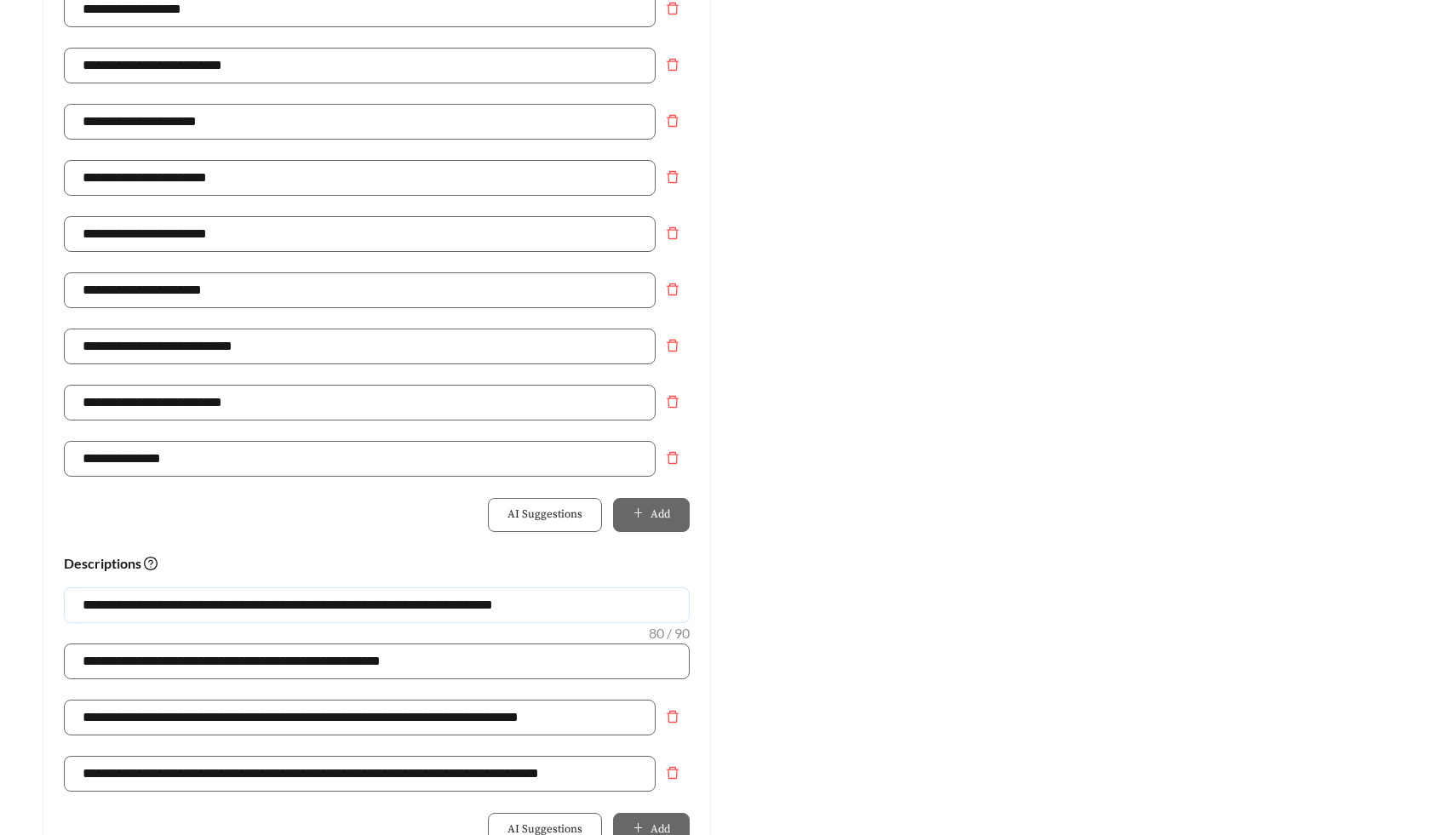 click on "**********" at bounding box center [376, 605] 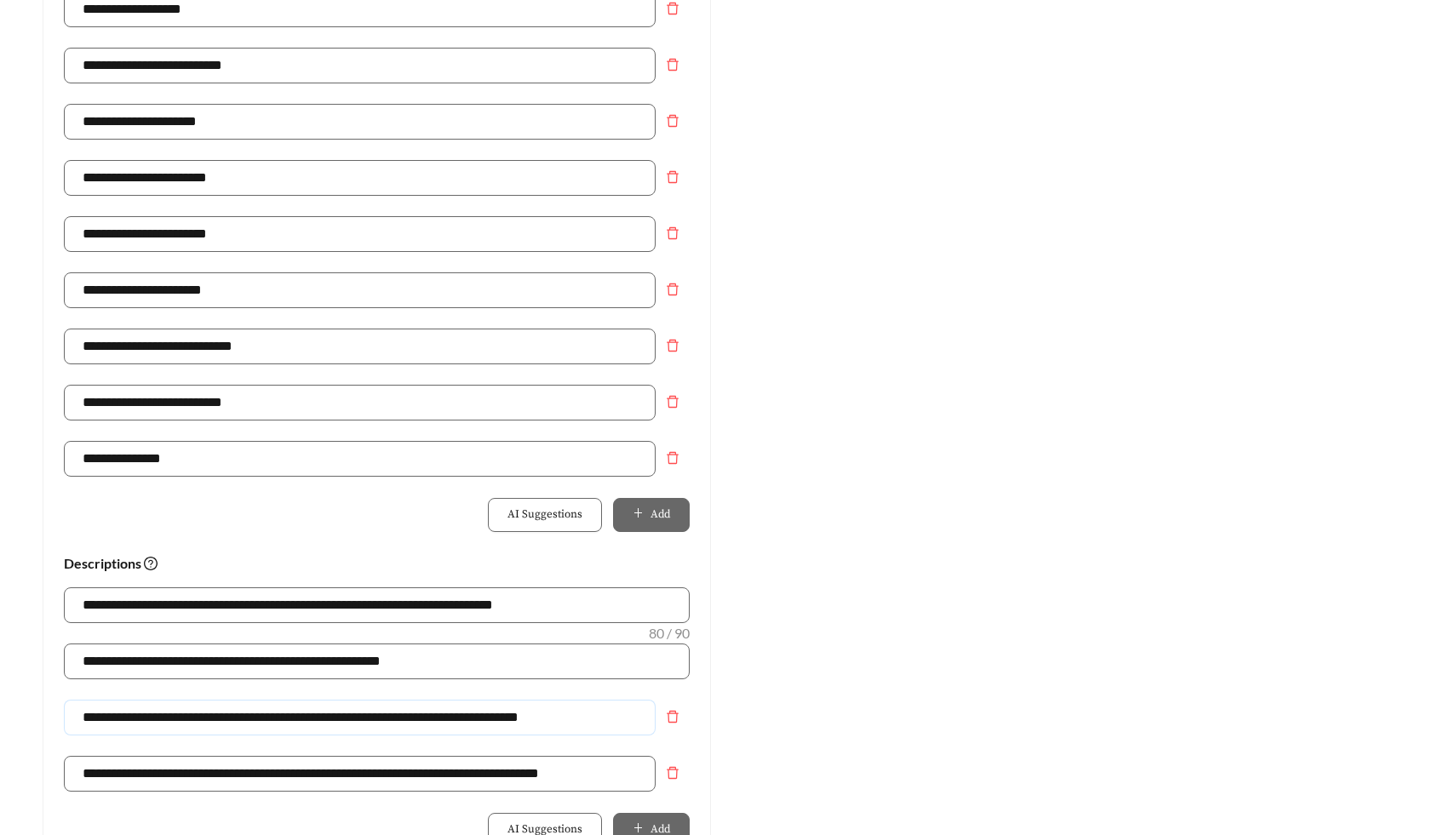 click on "**********" at bounding box center (359, 718) 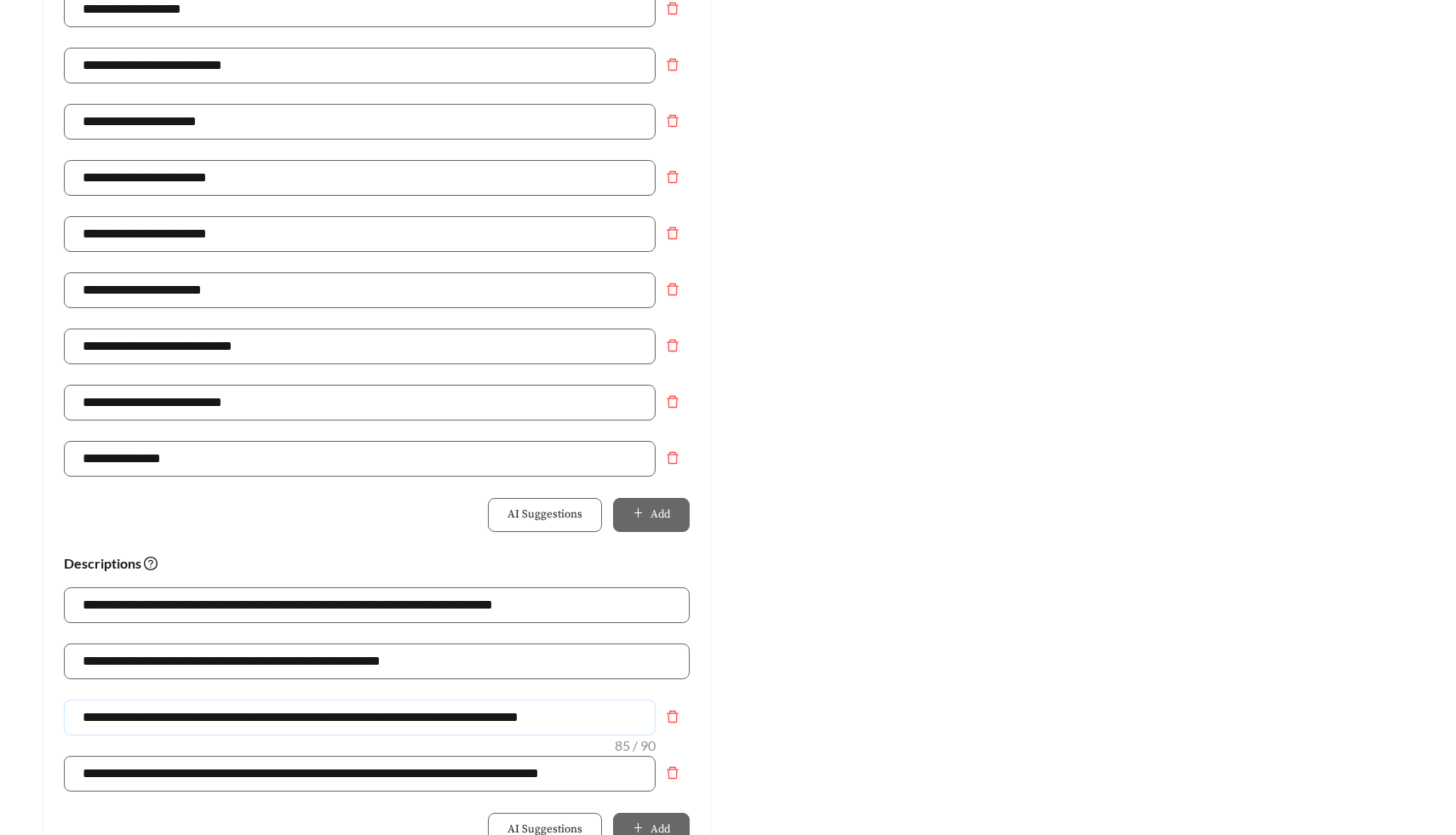 click on "**********" at bounding box center [359, 718] 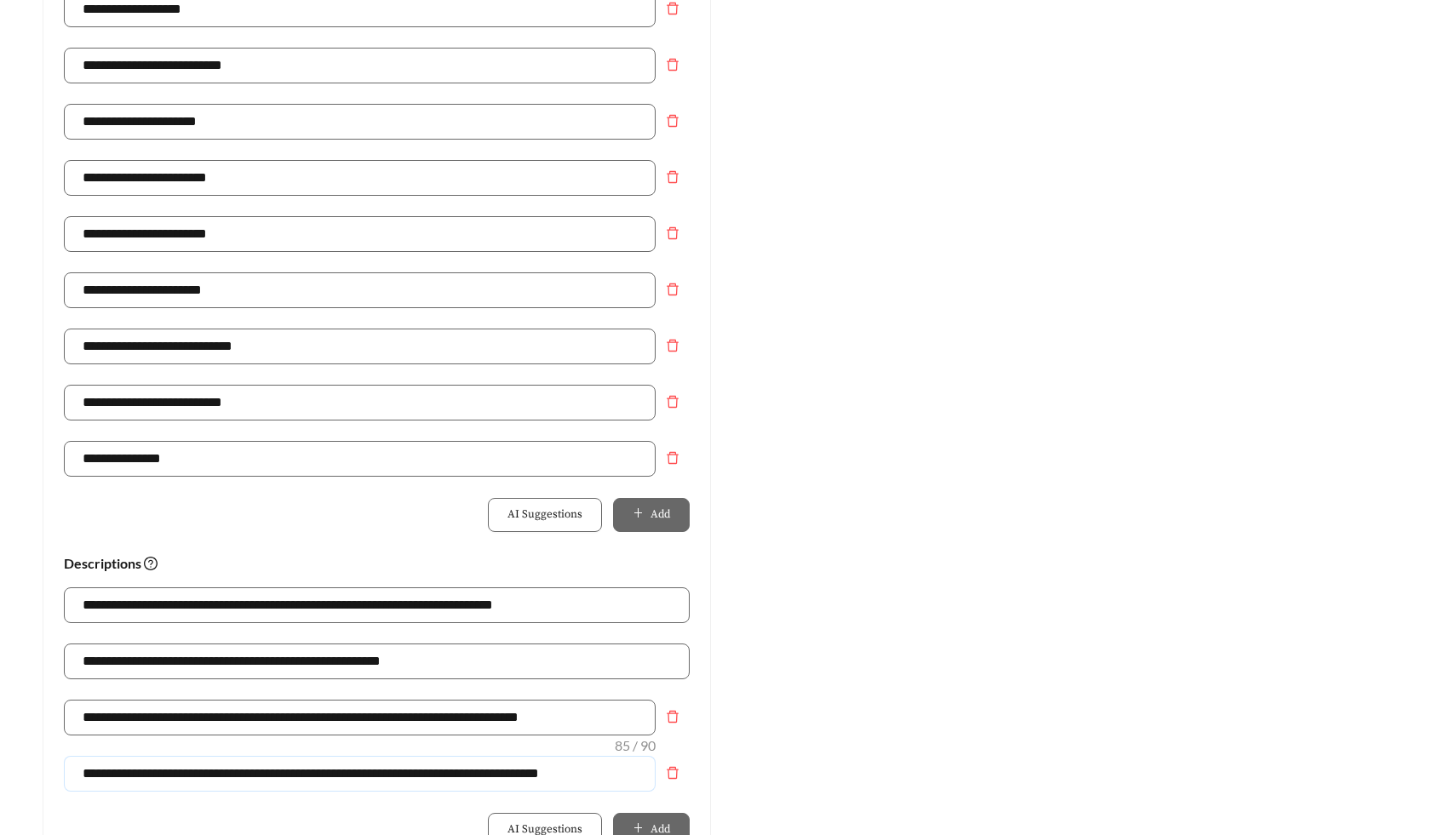 click on "**********" at bounding box center [359, 774] 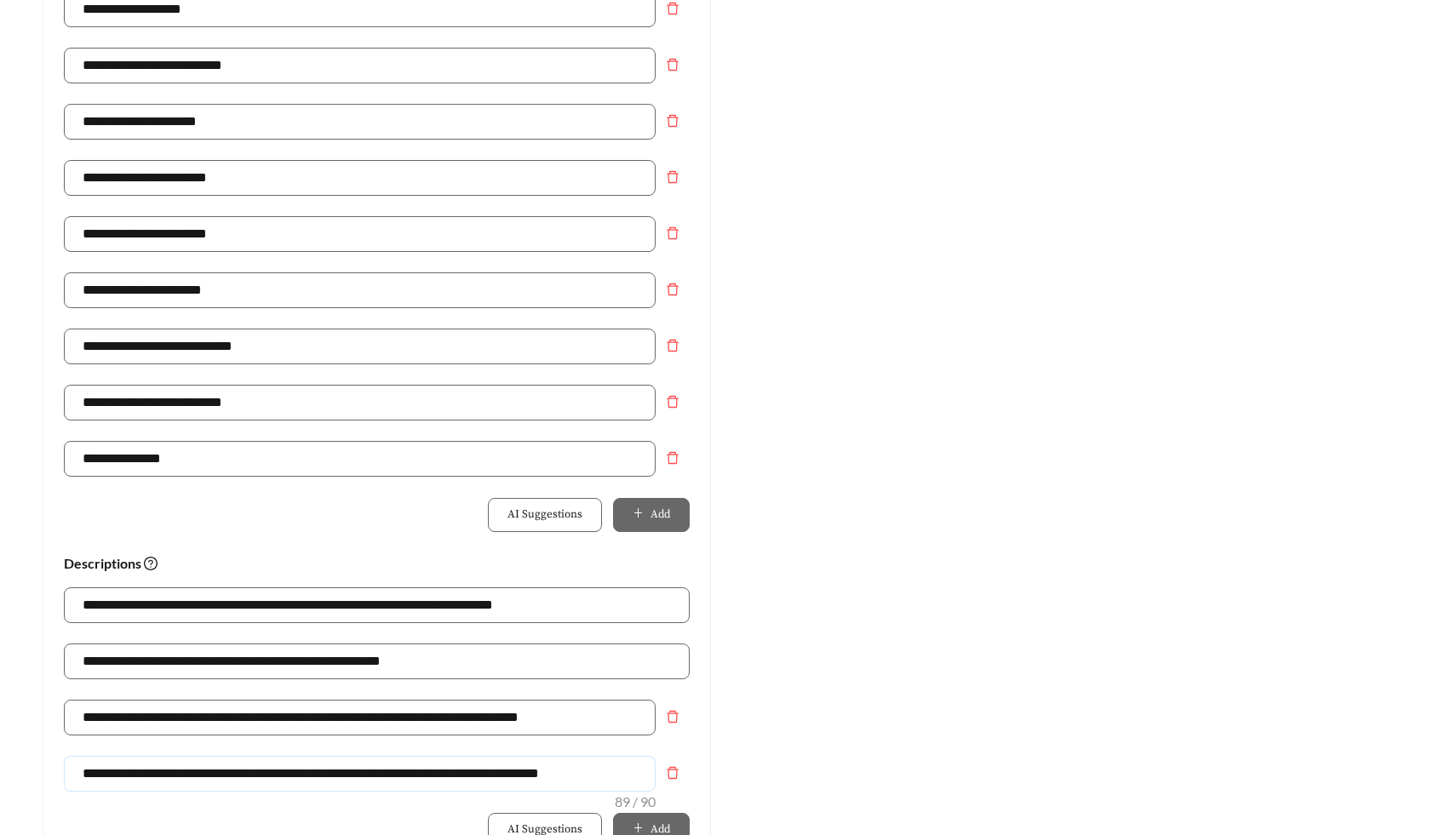 click on "**********" at bounding box center (359, 774) 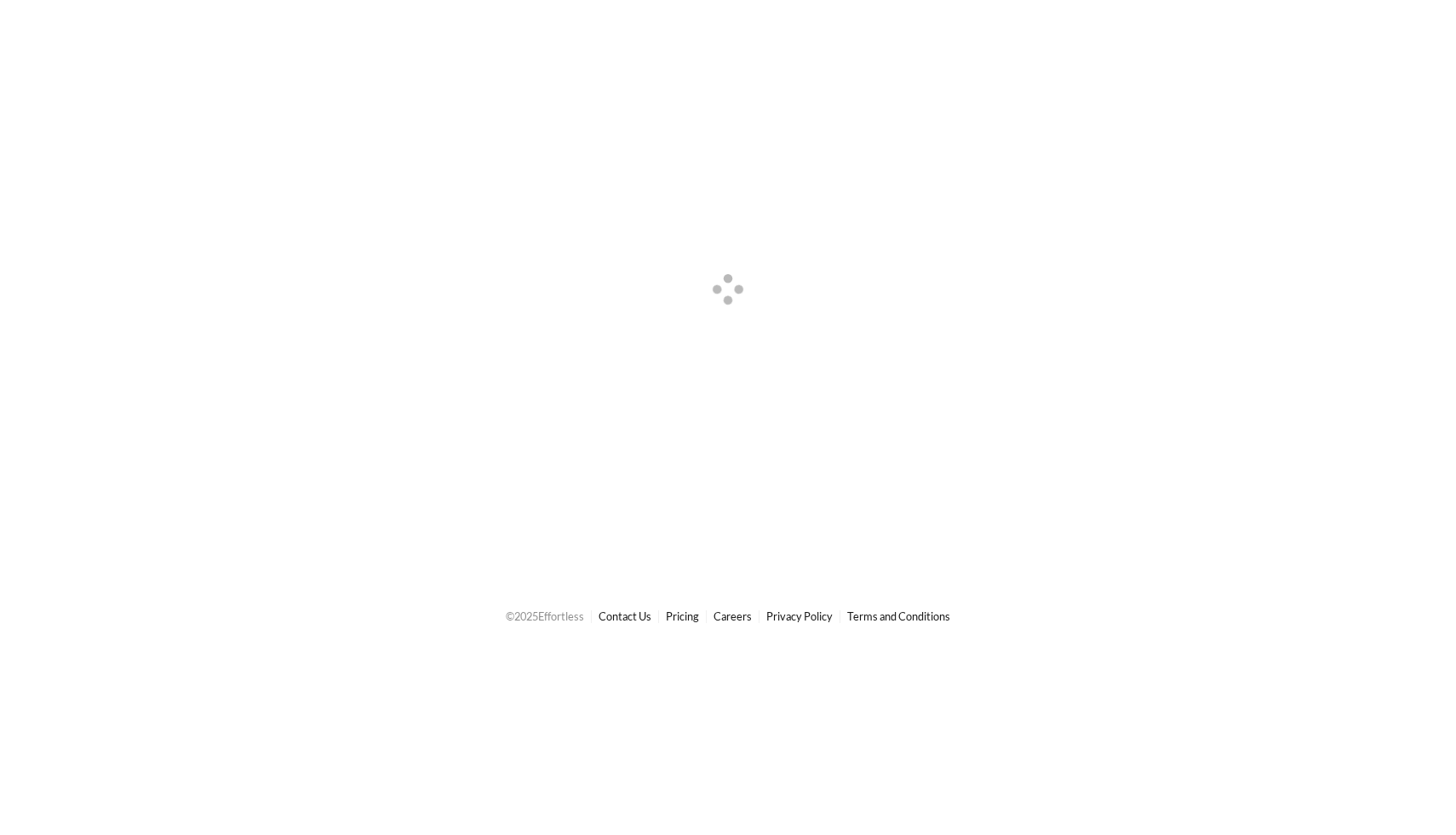 scroll, scrollTop: 0, scrollLeft: 0, axis: both 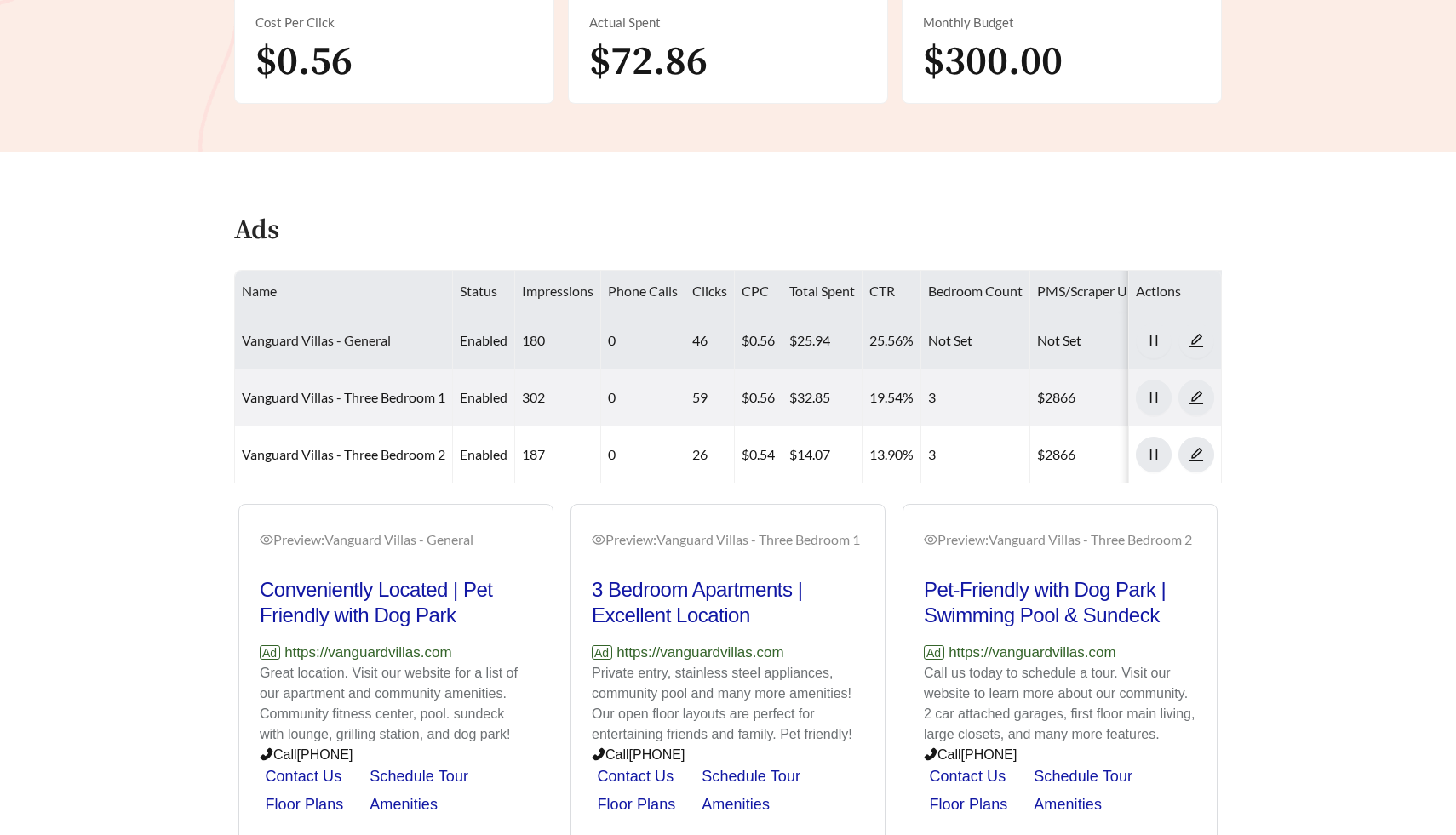 click on "Vanguard Villas - General" at bounding box center (316, 340) 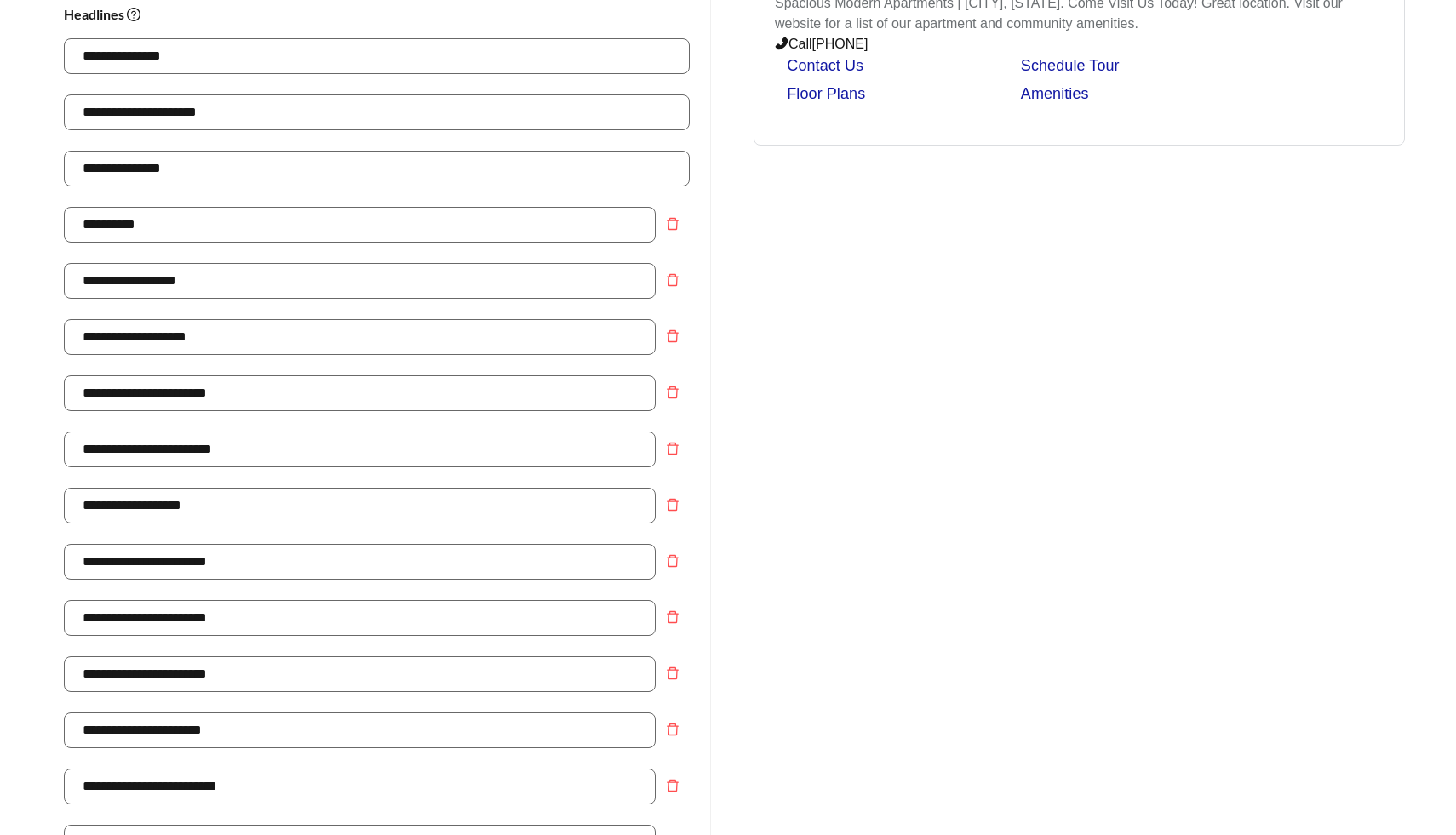 scroll, scrollTop: 789, scrollLeft: 0, axis: vertical 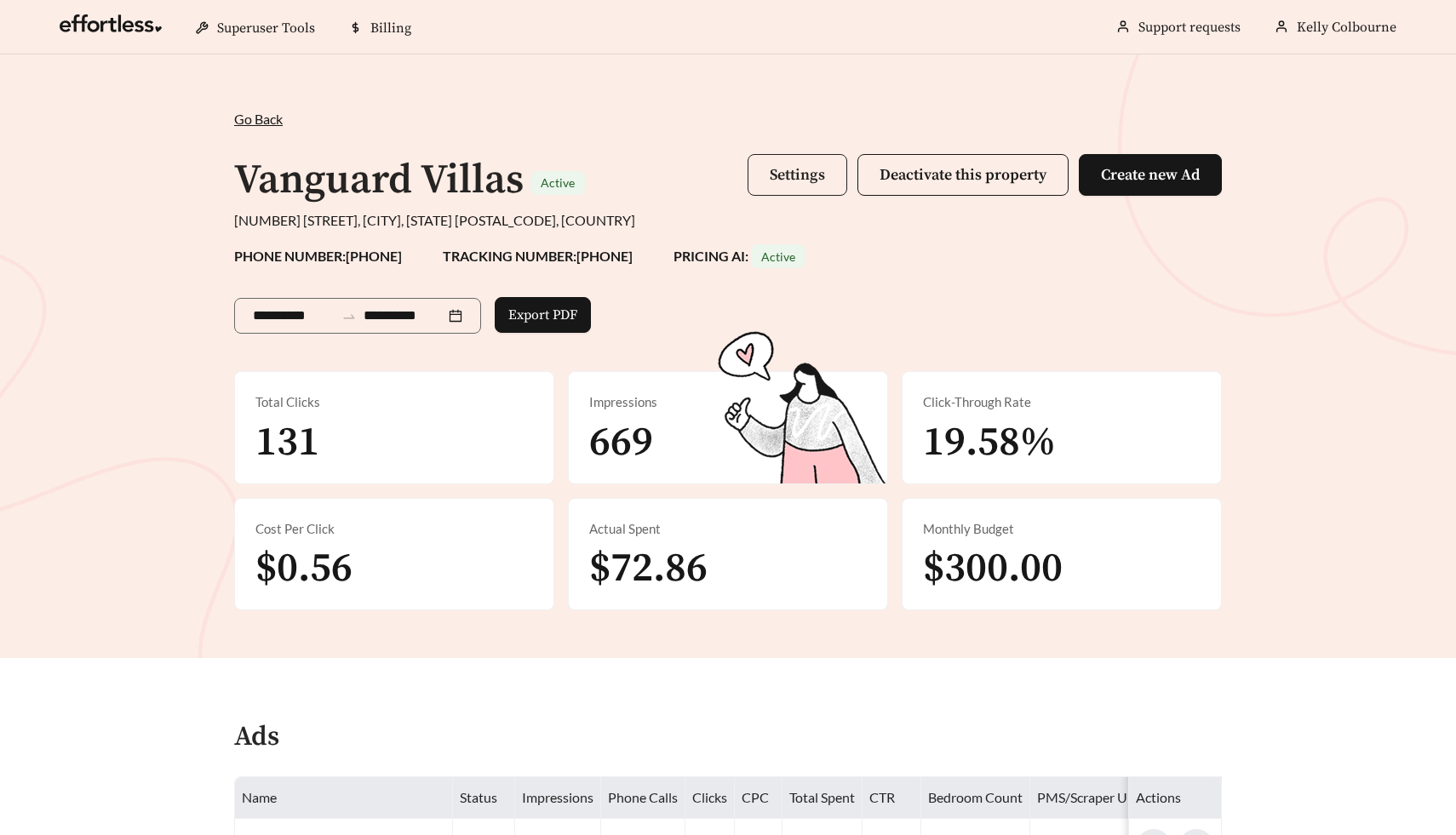 click on "Settings" at bounding box center [797, 174] 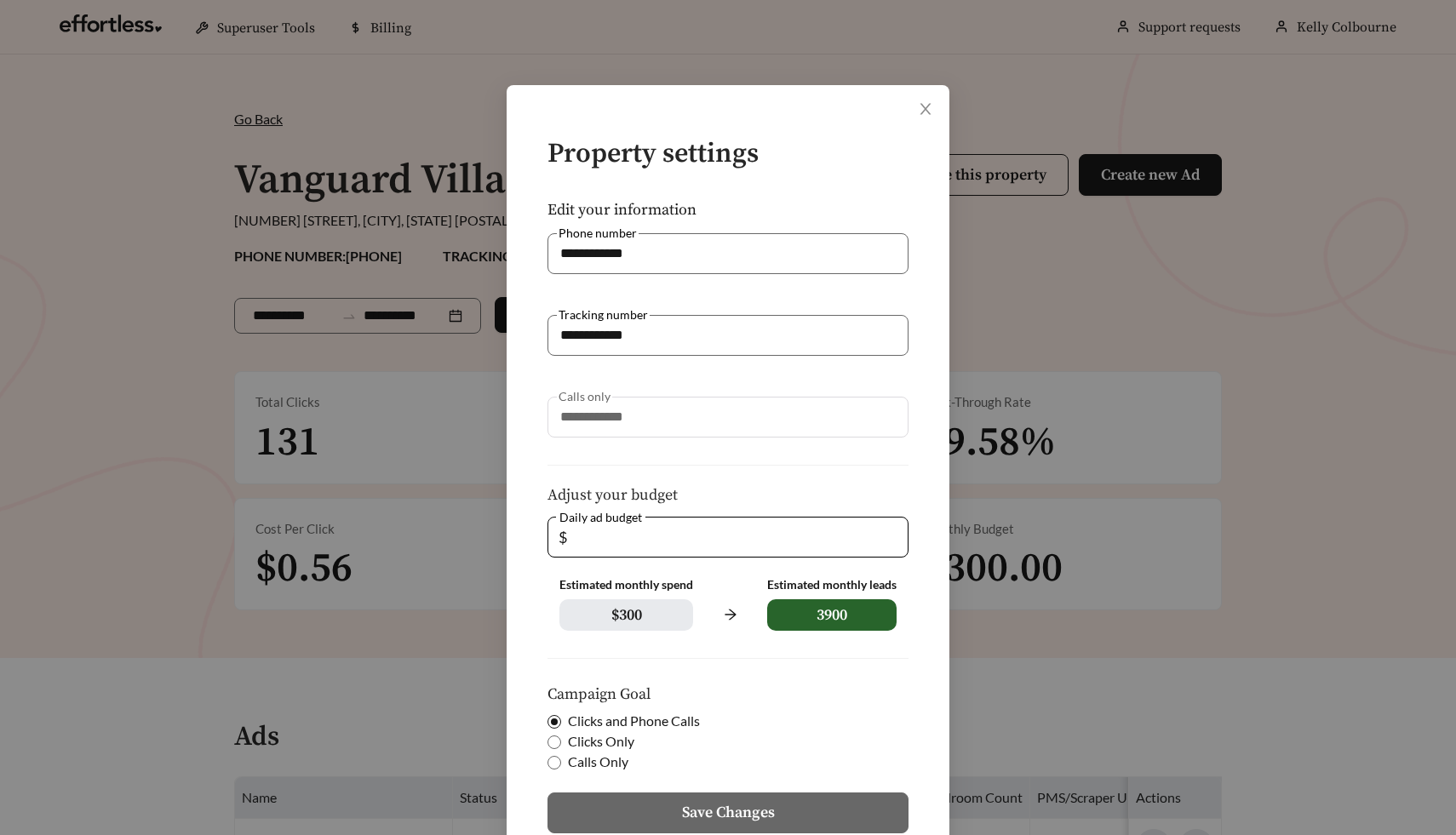 scroll, scrollTop: 129, scrollLeft: 0, axis: vertical 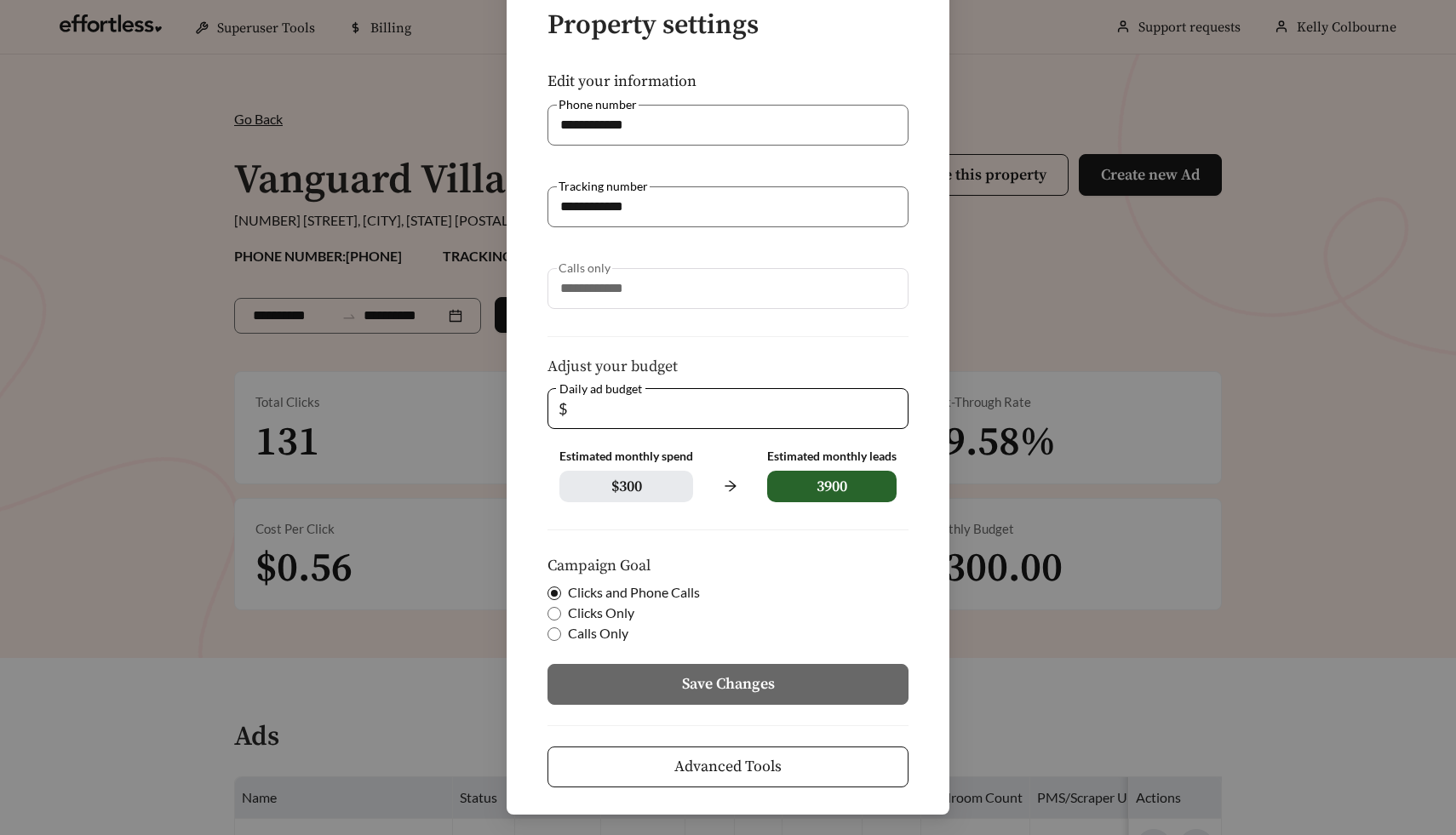 click on "Advanced Tools" at bounding box center (728, 767) 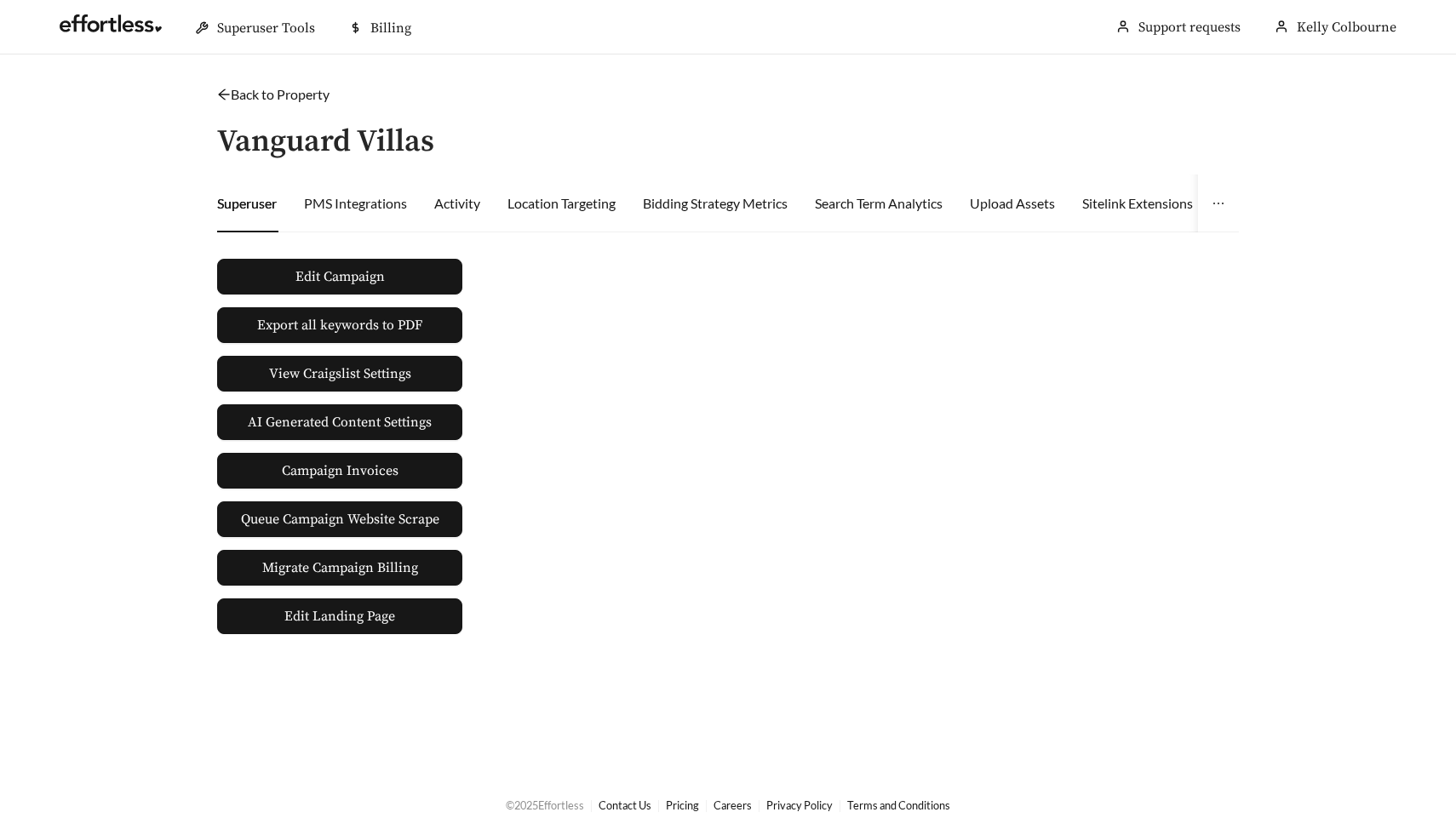 click at bounding box center (1218, 203) 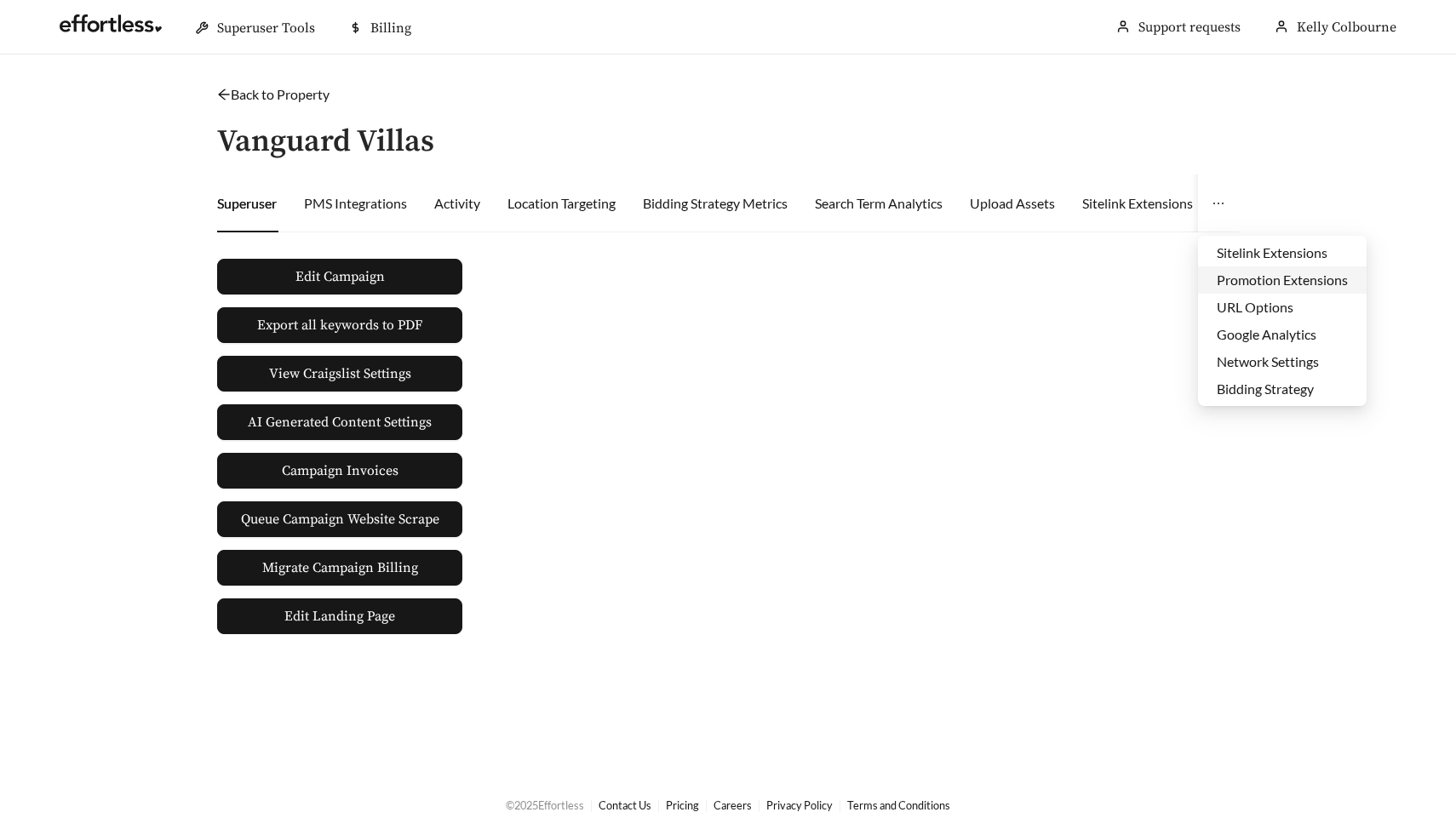click on "Promotion Extensions" at bounding box center (1282, 280) 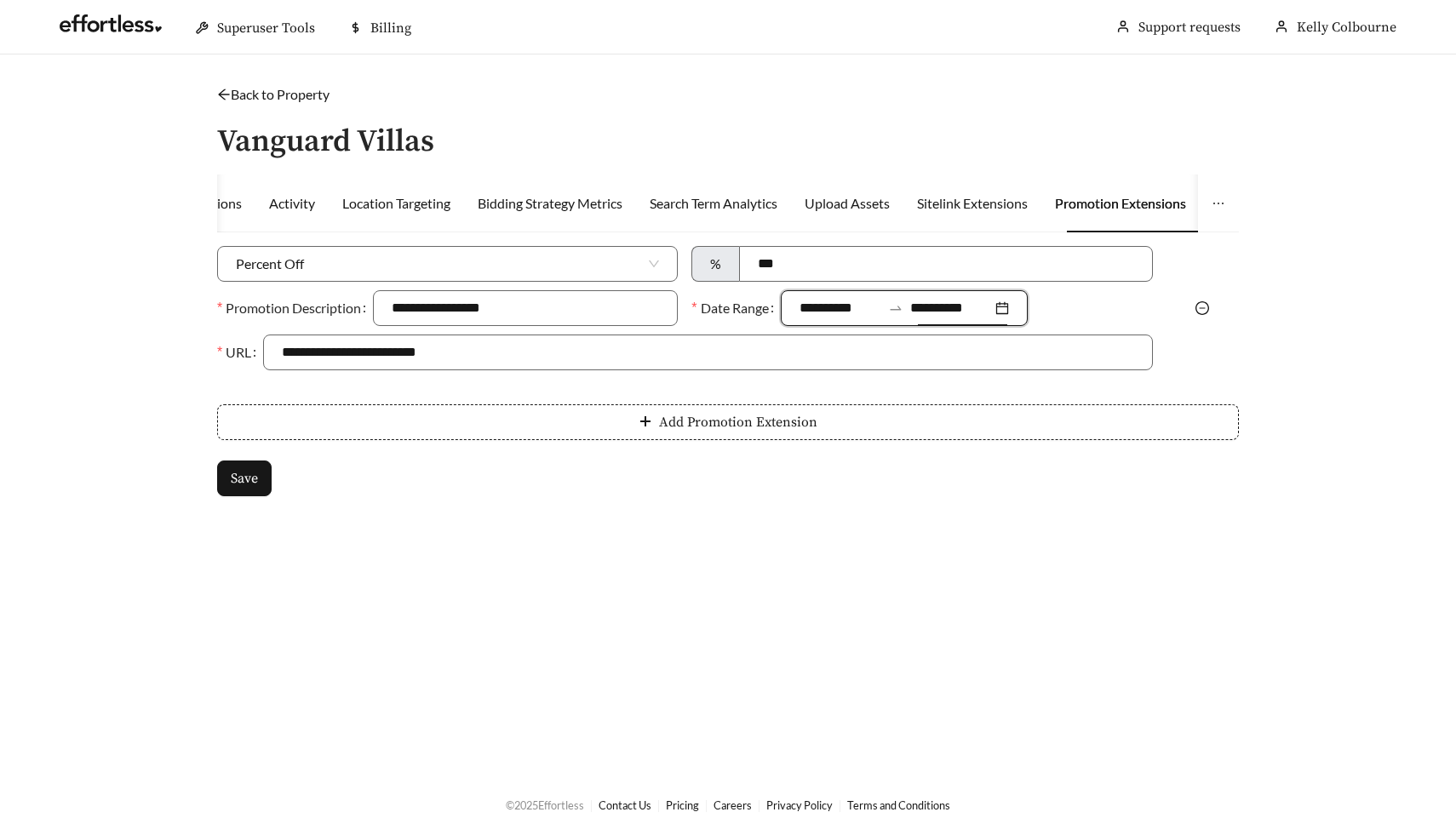 click on "**********" at bounding box center [951, 308] 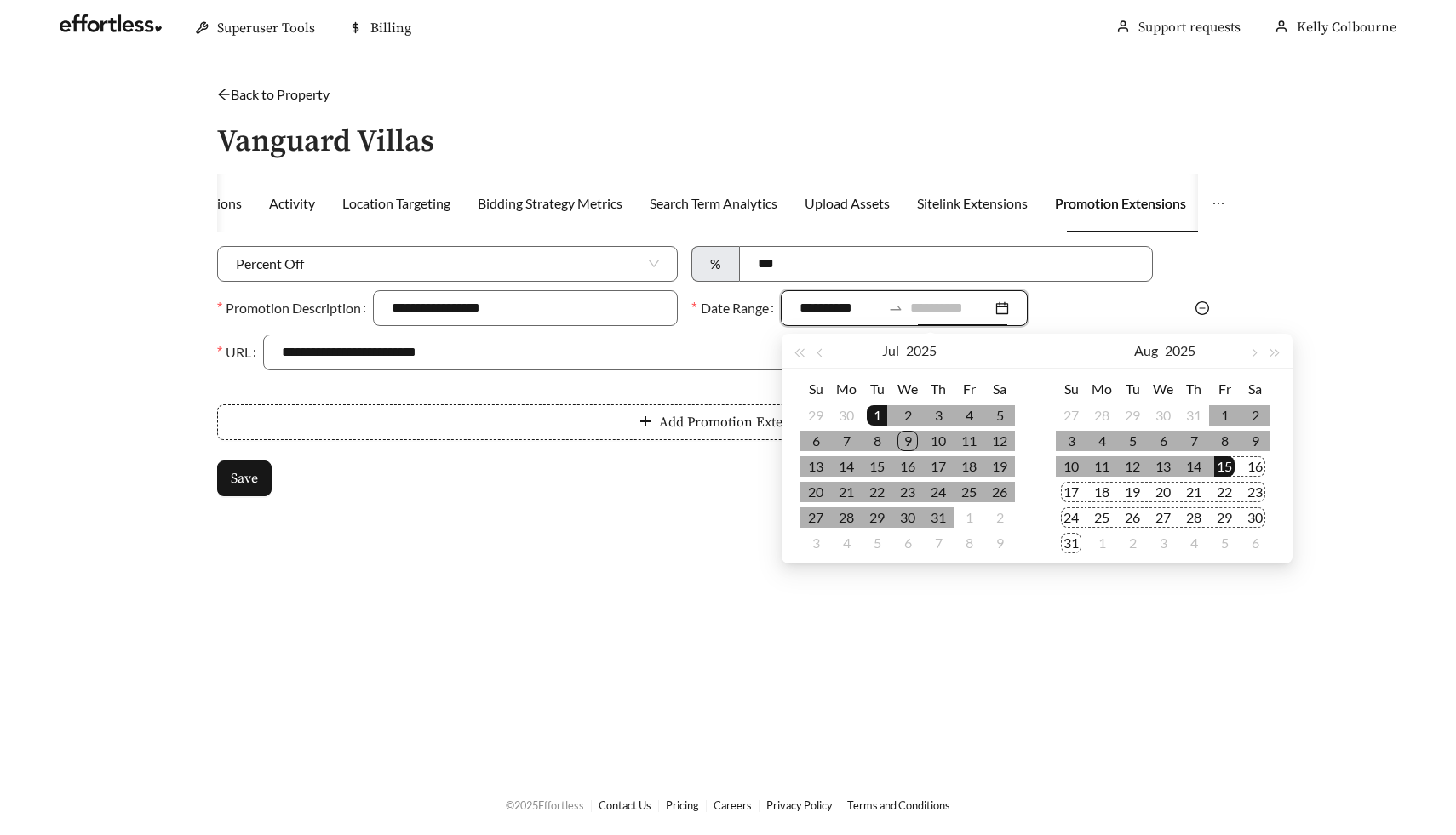 click on "31" at bounding box center [1071, 543] 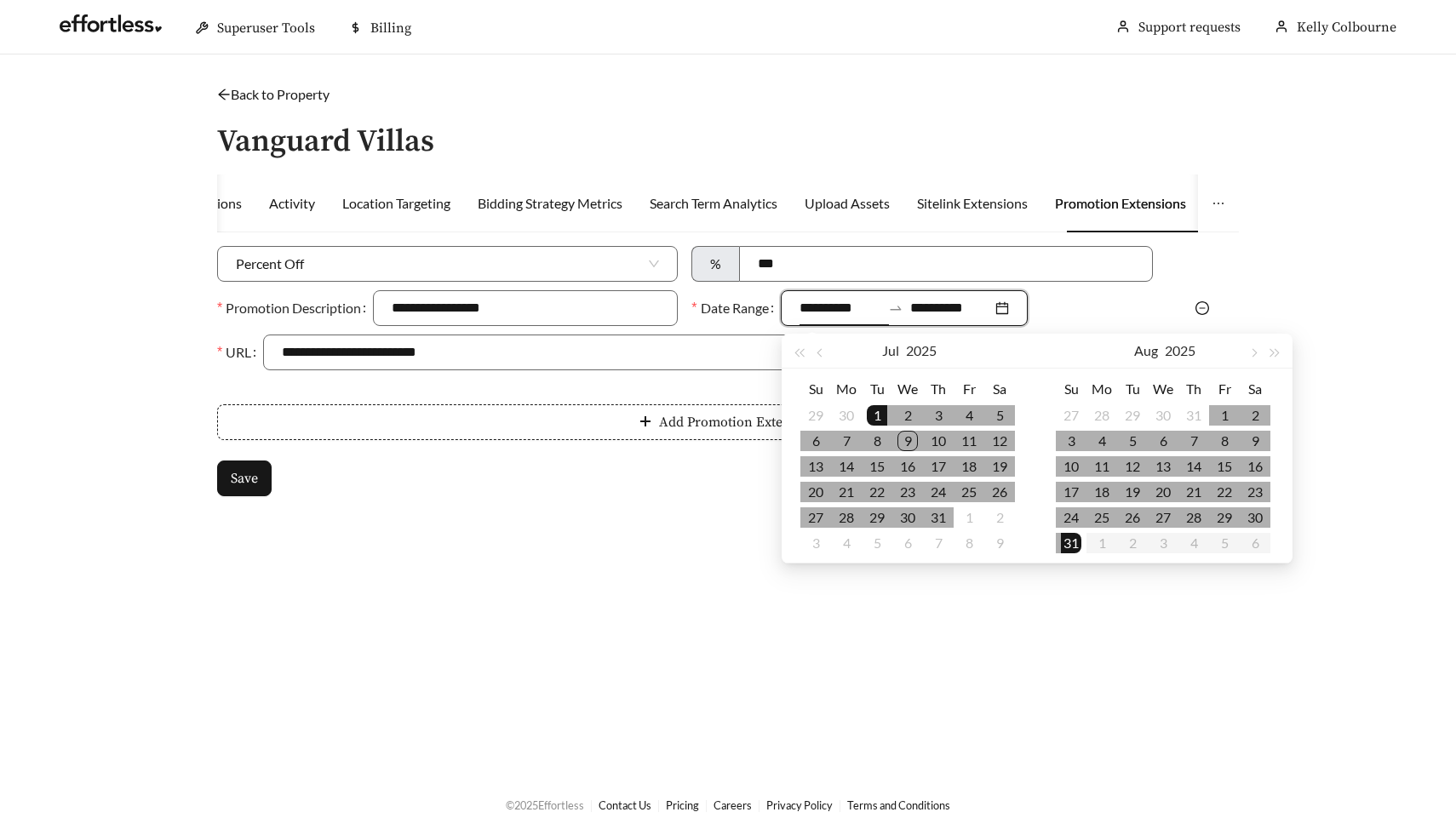 click on "31" at bounding box center (1071, 543) 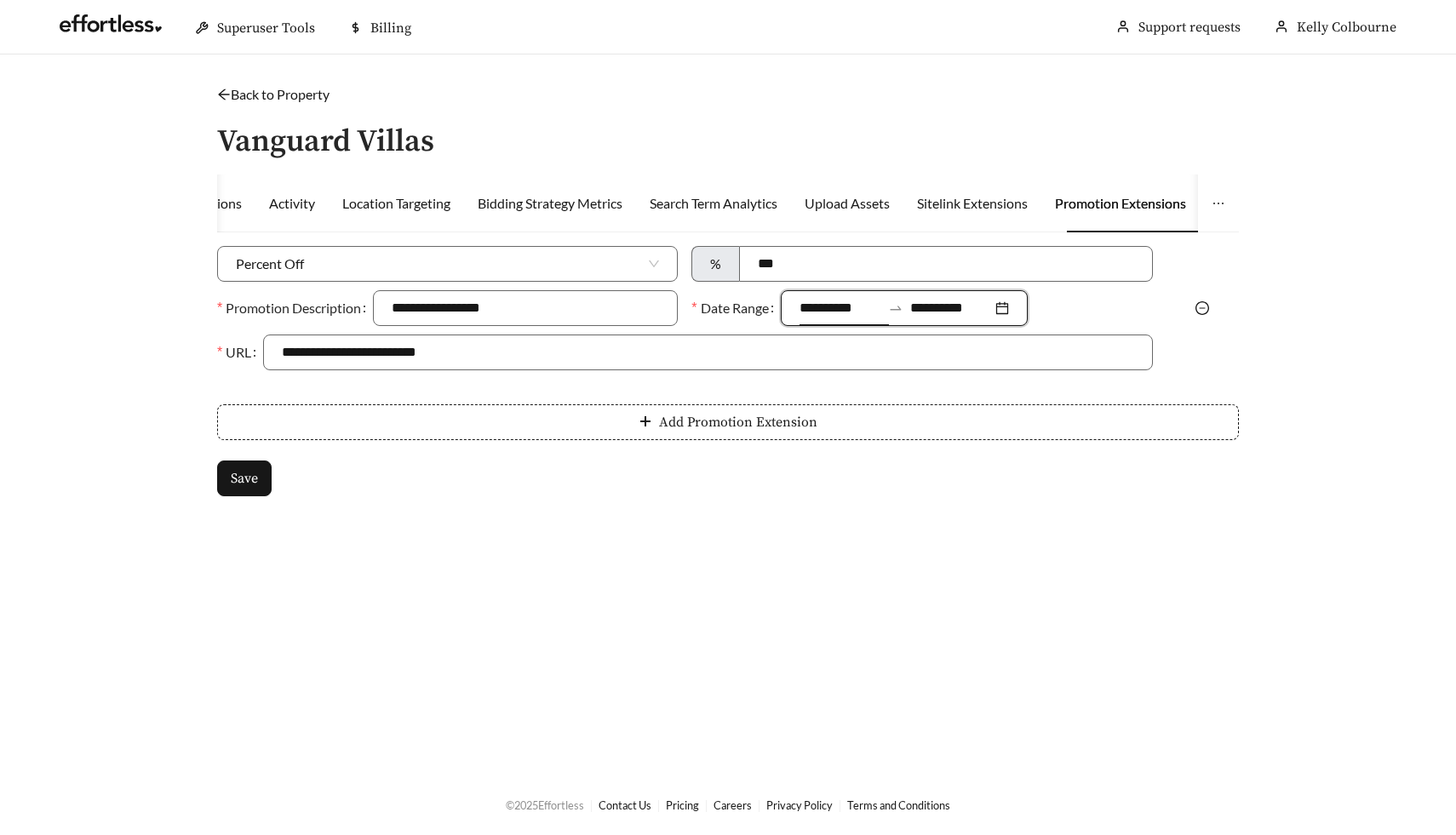 click on "**********" at bounding box center [840, 308] 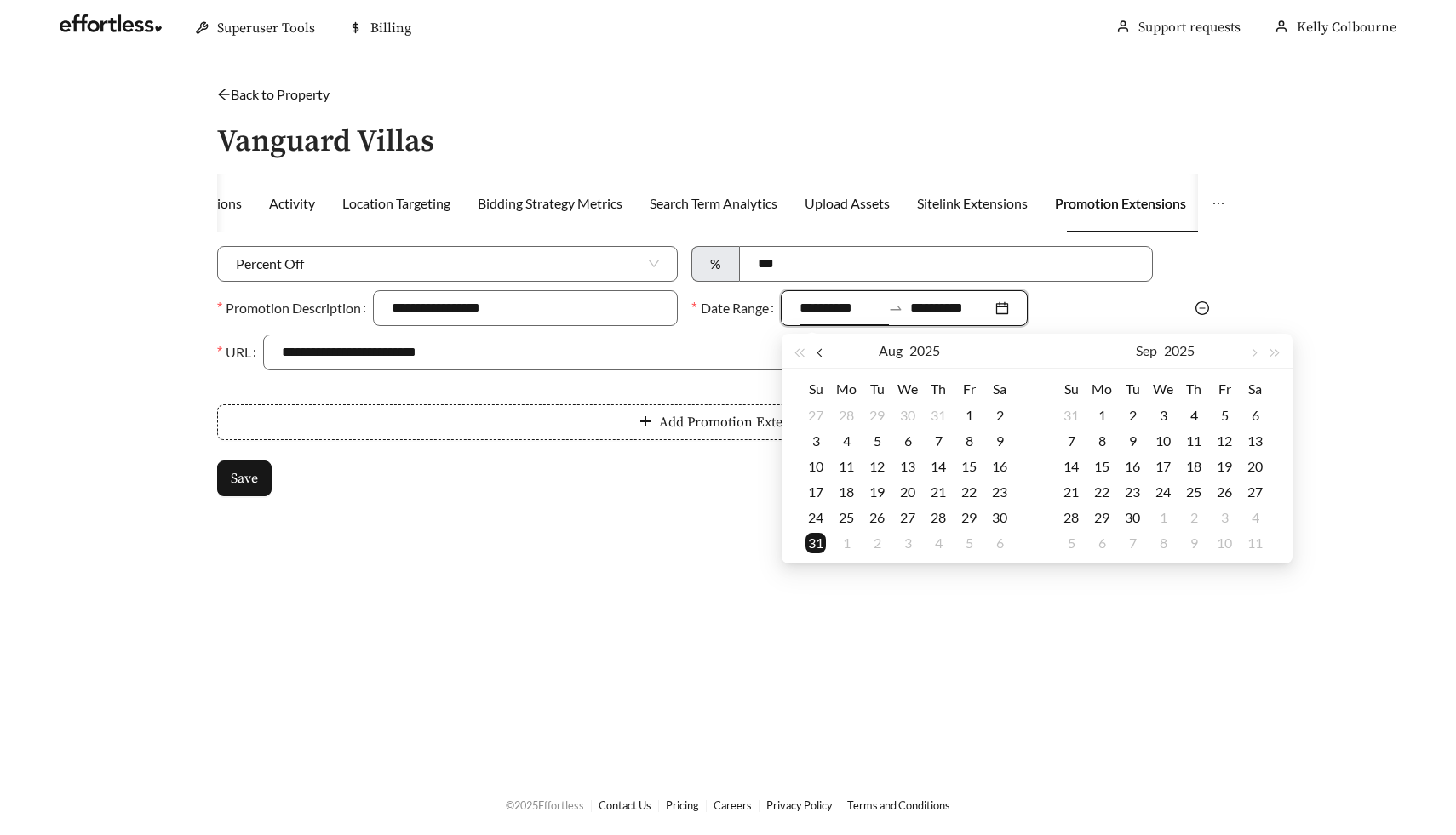 click at bounding box center [821, 353] 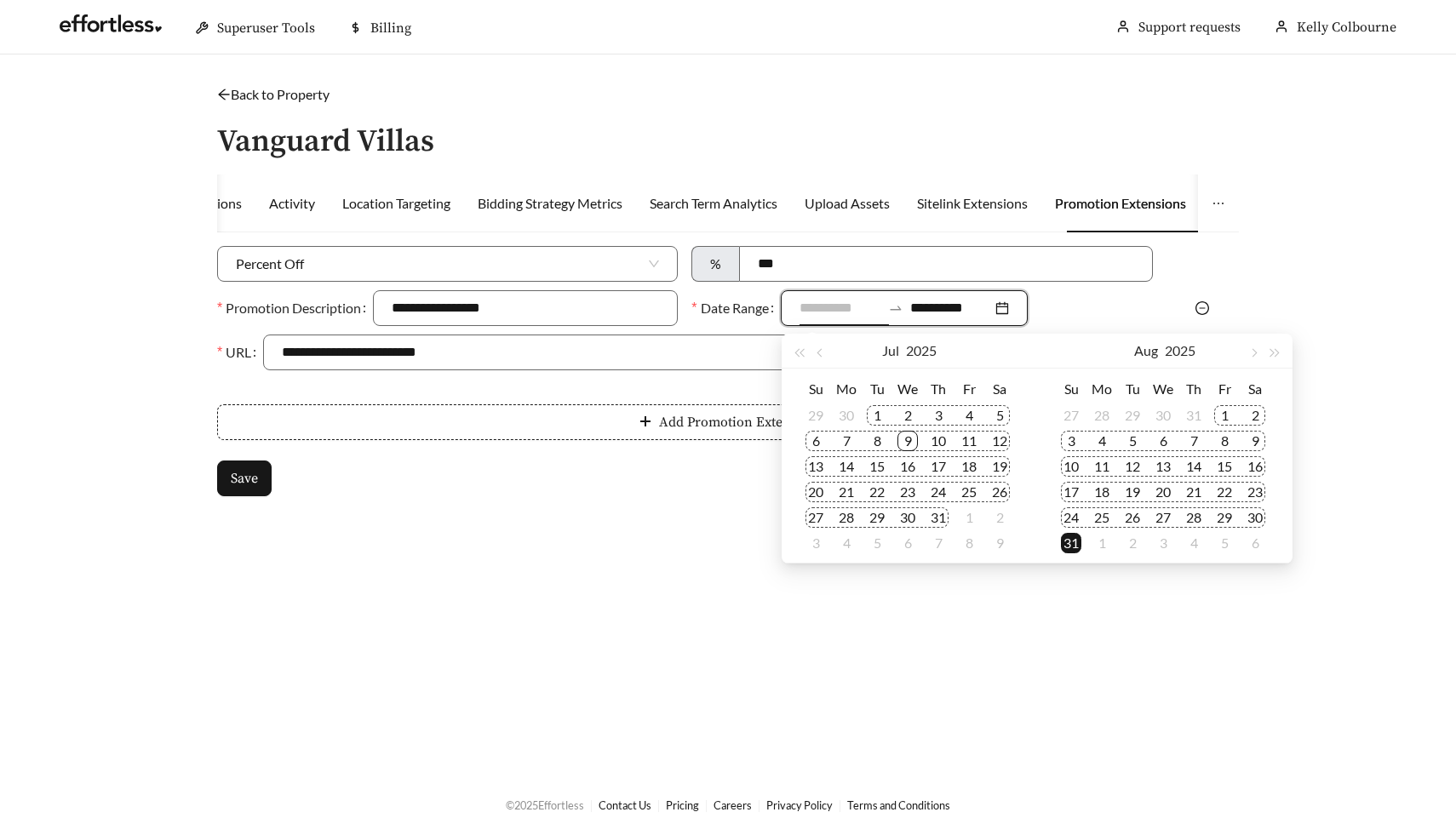 click on "1" at bounding box center (877, 415) 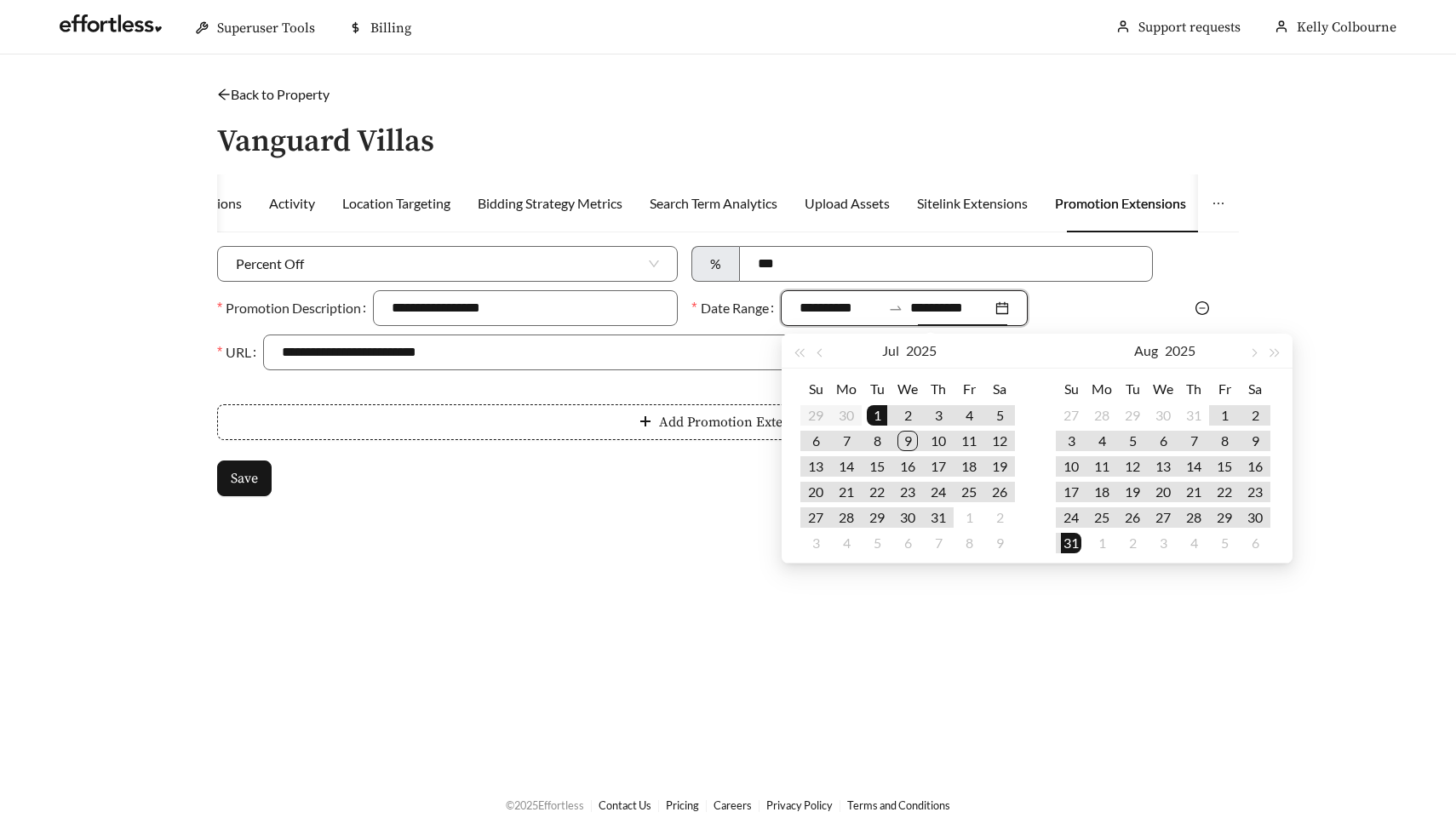 click on "**********" at bounding box center (728, 381) 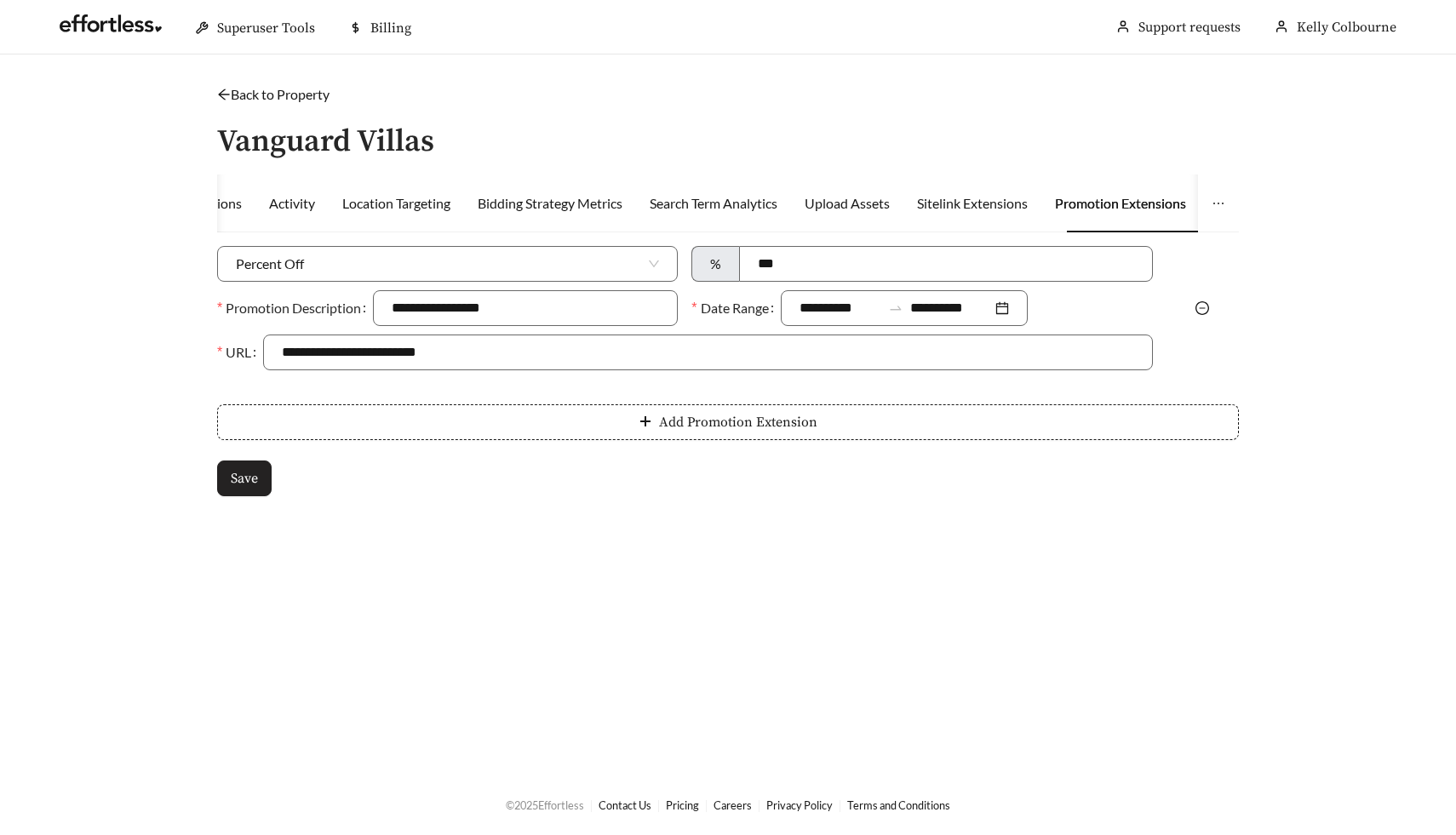 click on "Save" at bounding box center (244, 478) 